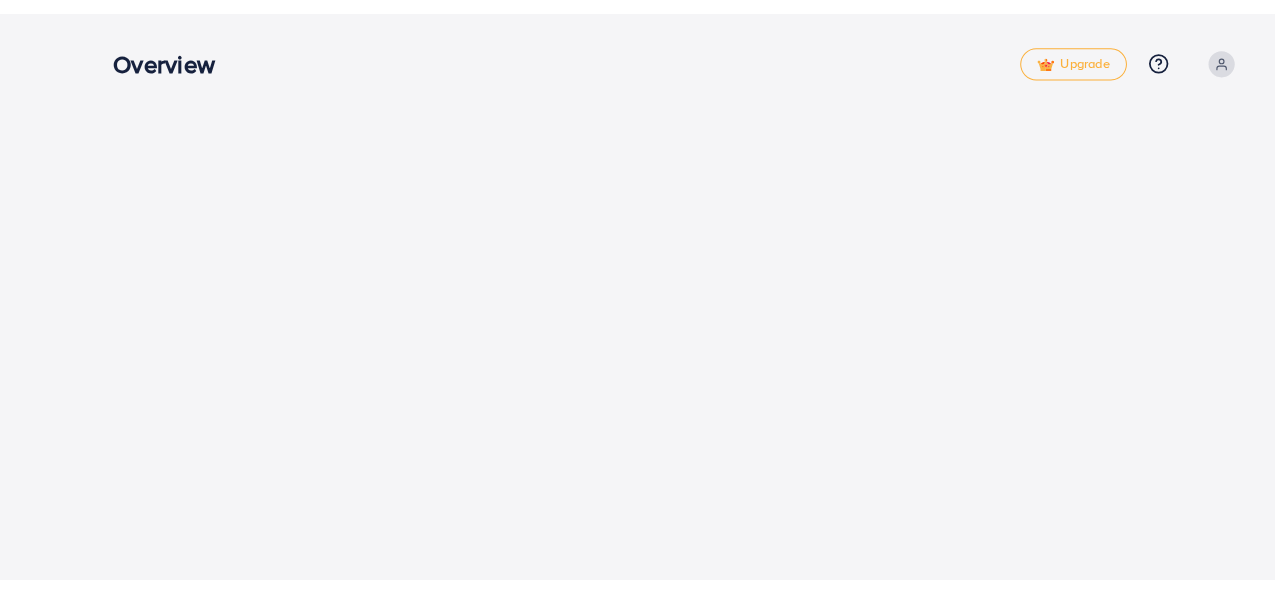 scroll, scrollTop: 0, scrollLeft: 0, axis: both 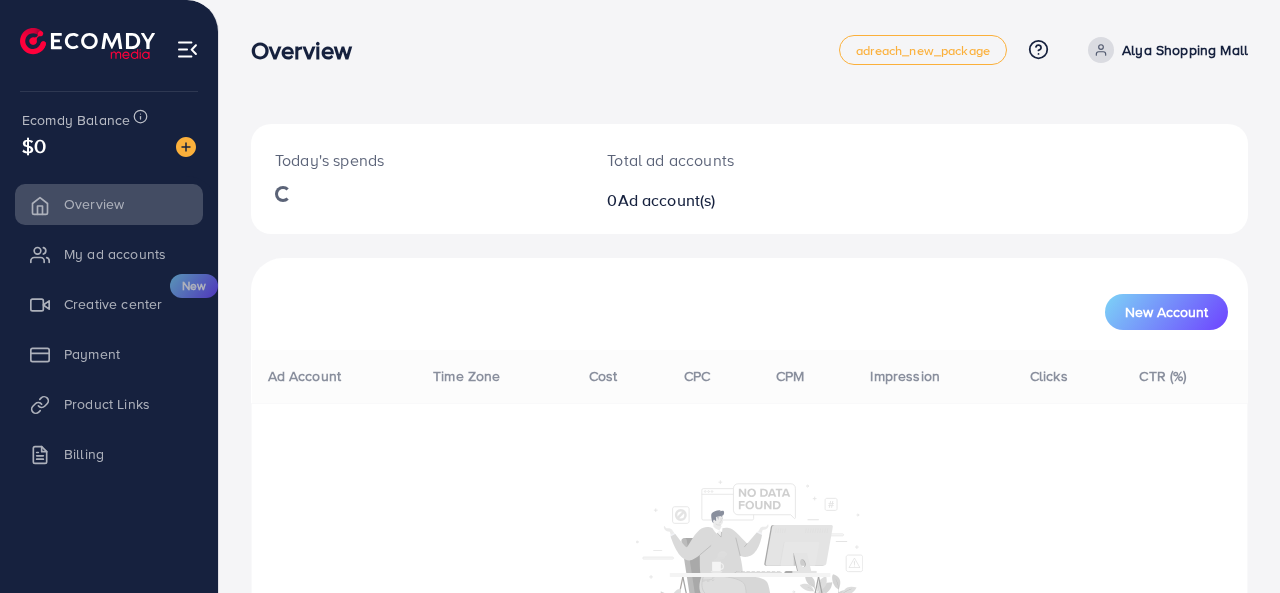 click on "Alya Shopping Mall" at bounding box center (1185, 50) 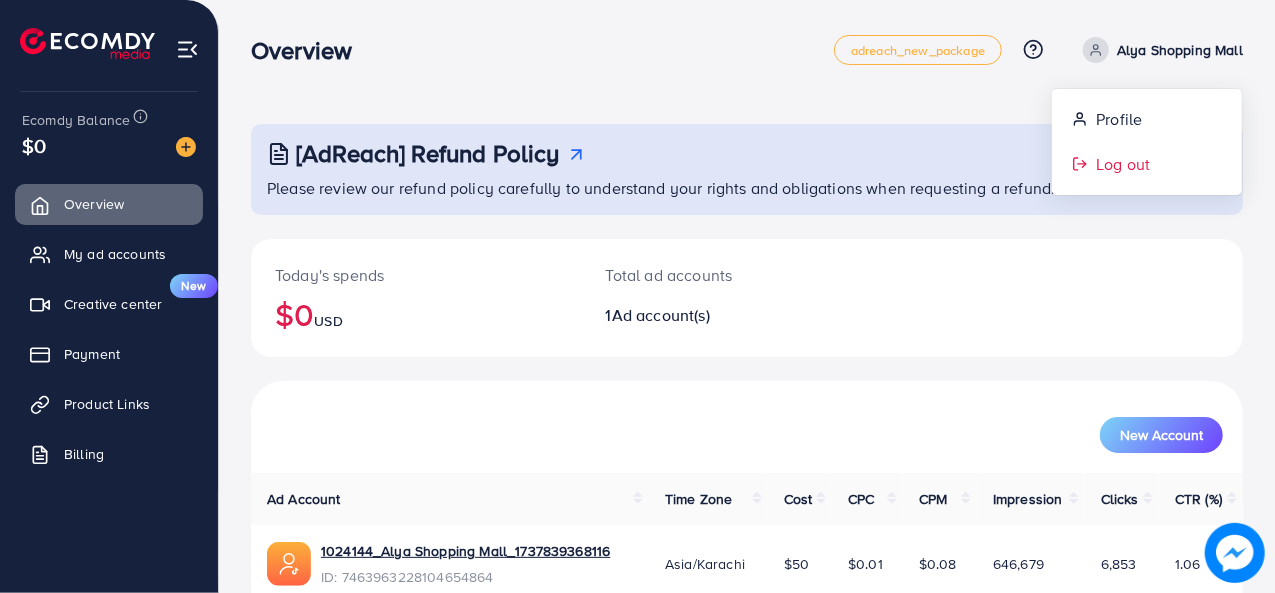 click on "Log out" at bounding box center [1123, 164] 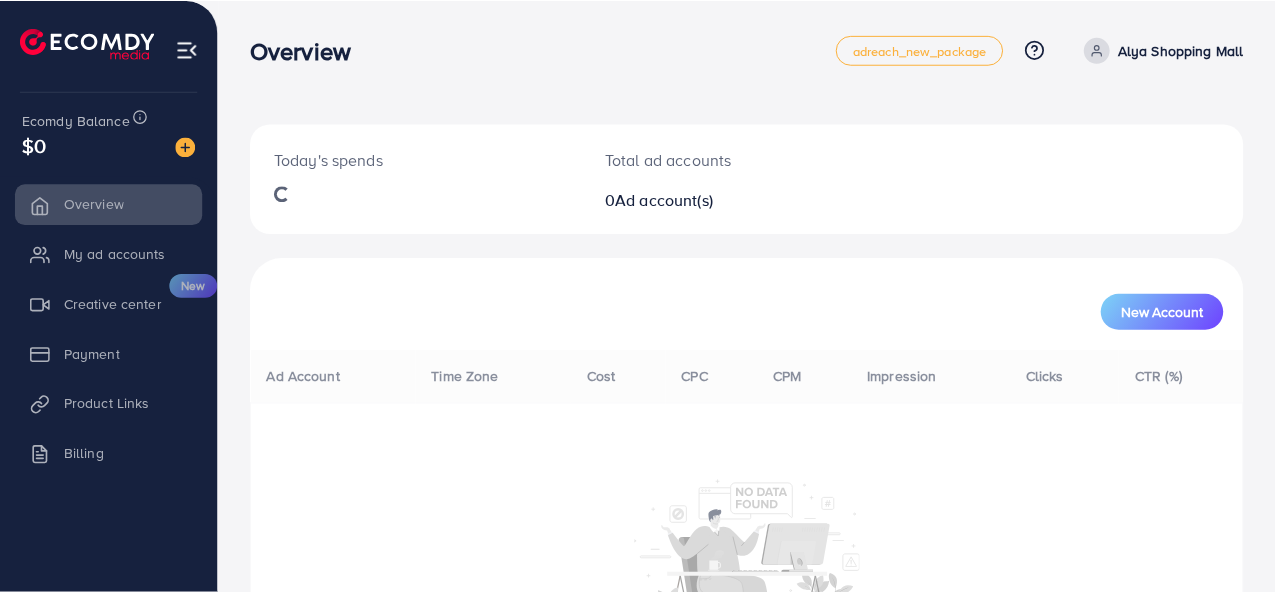 scroll, scrollTop: 0, scrollLeft: 0, axis: both 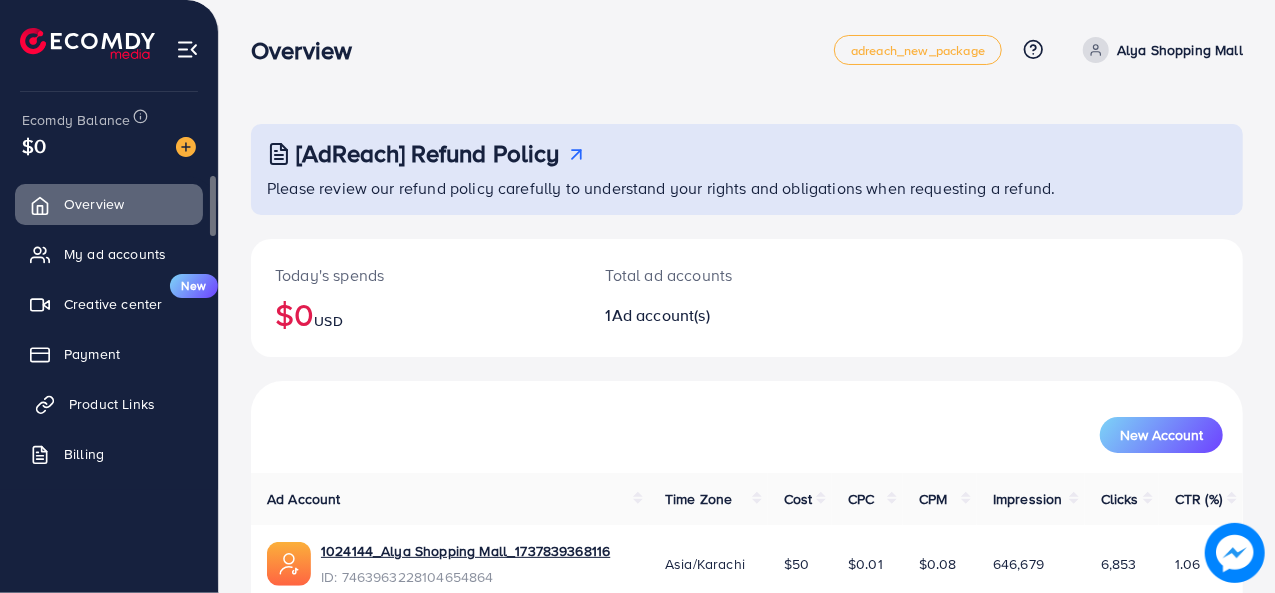 click on "Product Links" at bounding box center [112, 404] 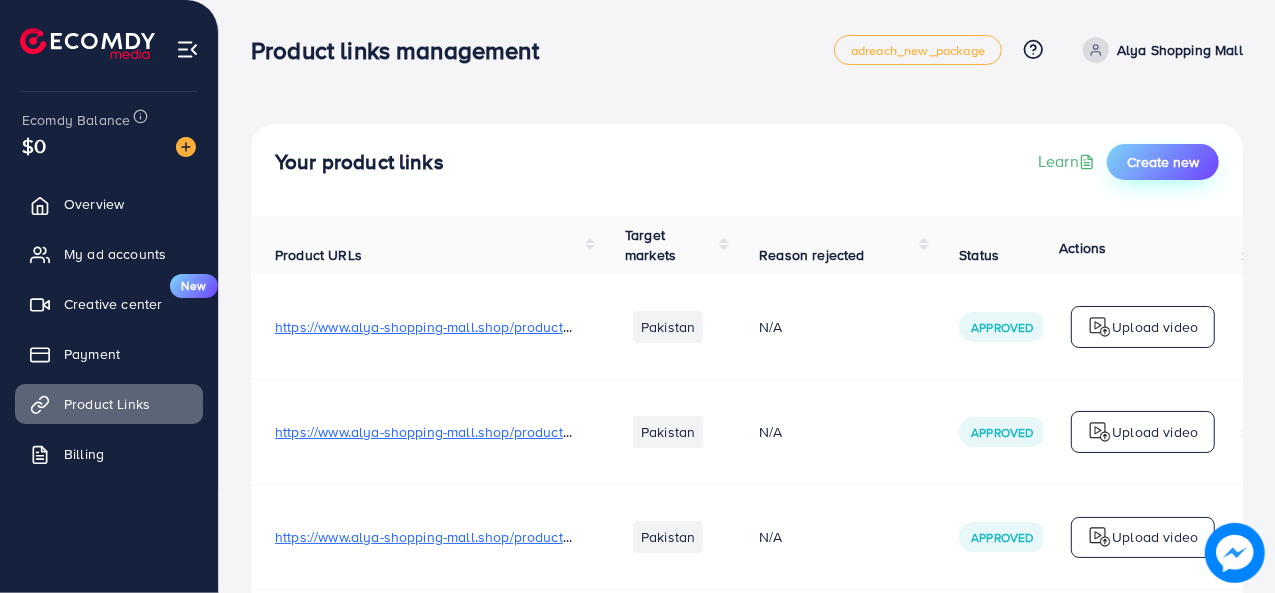 click on "Create new" at bounding box center (1163, 162) 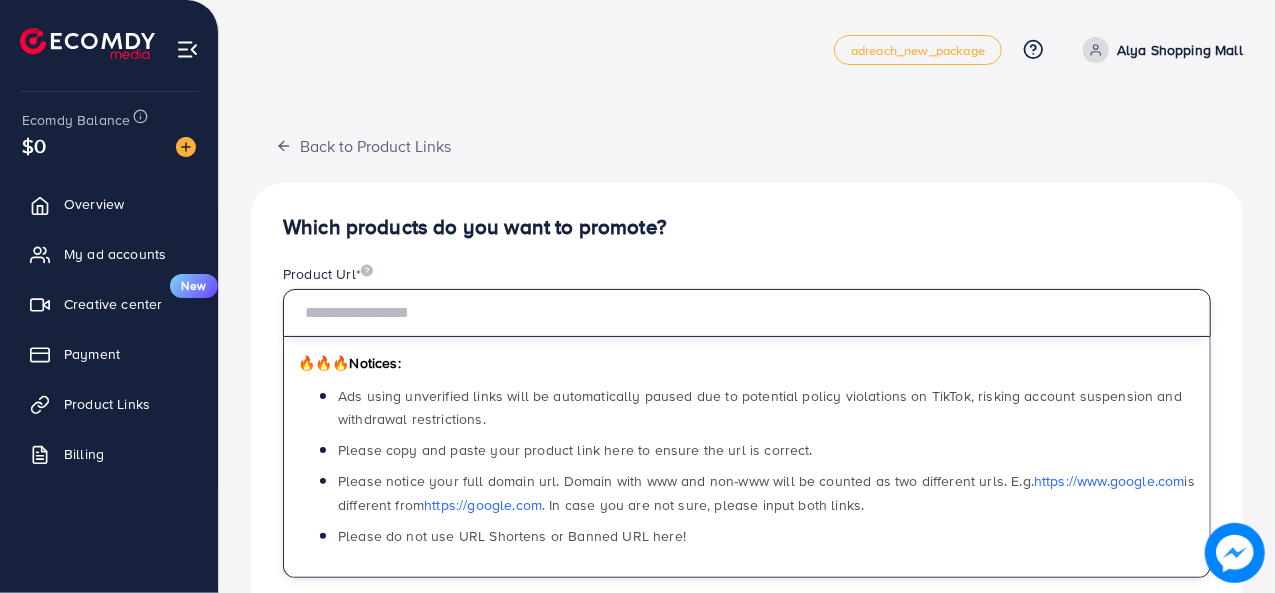 click at bounding box center (747, 313) 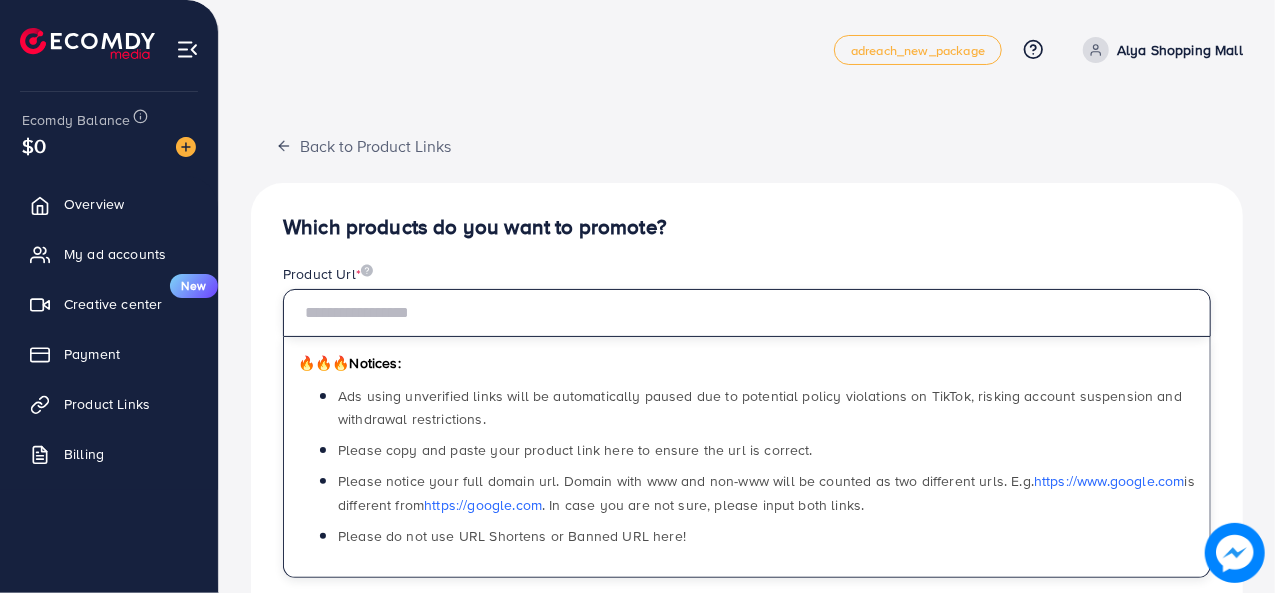 paste on "**********" 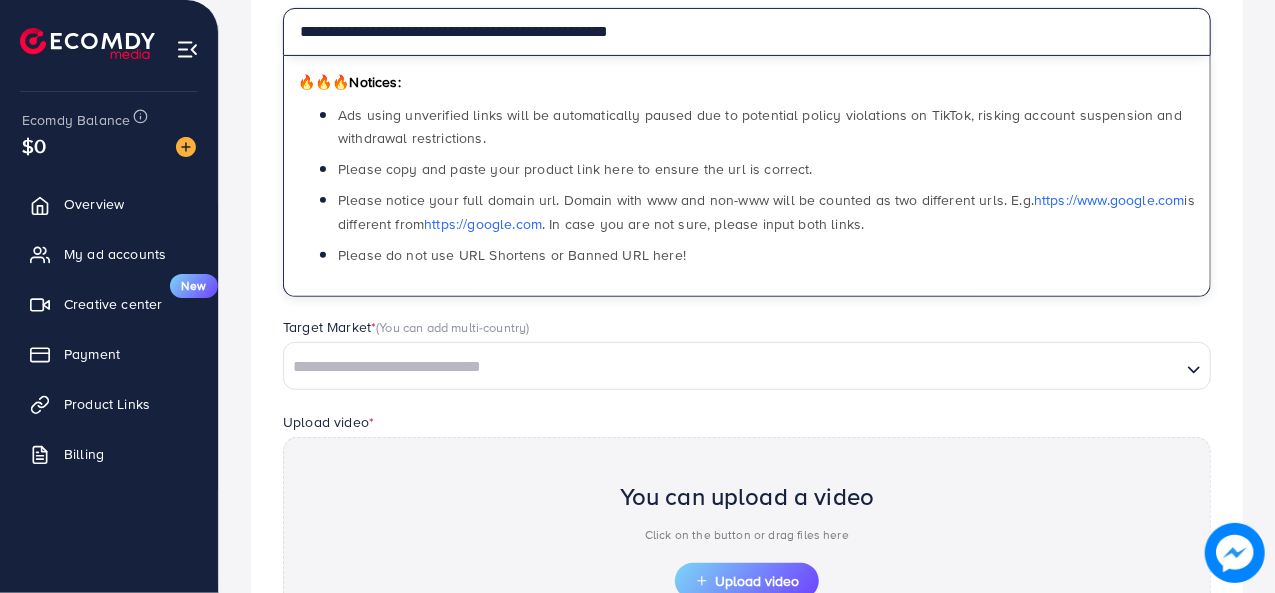 scroll, scrollTop: 283, scrollLeft: 0, axis: vertical 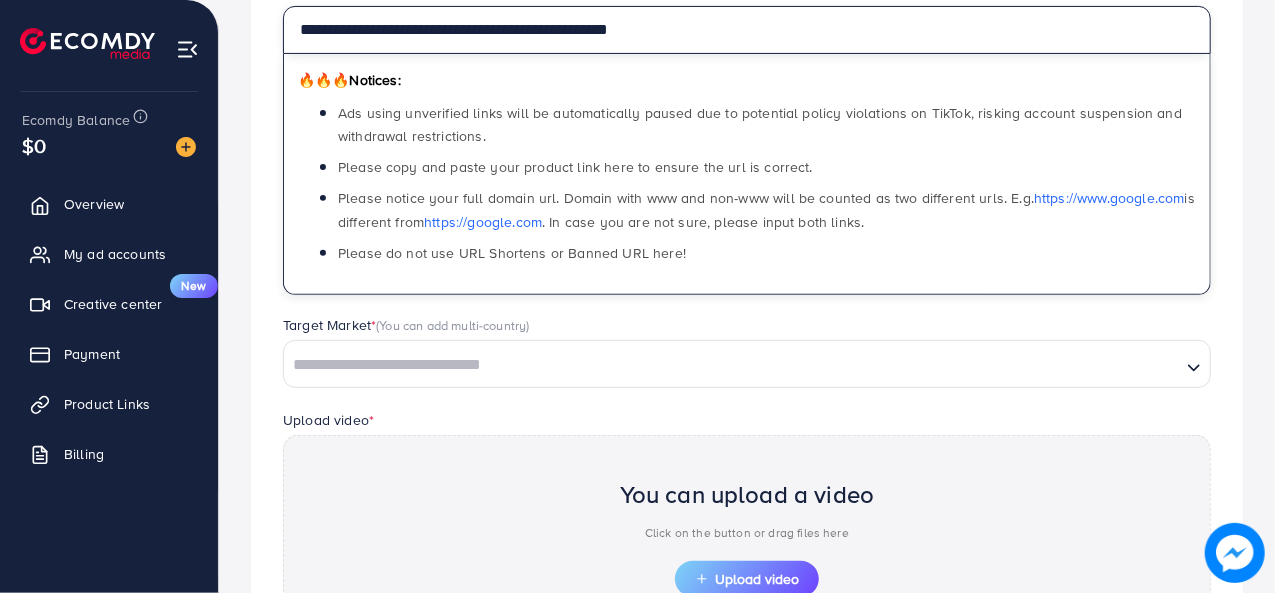type on "**********" 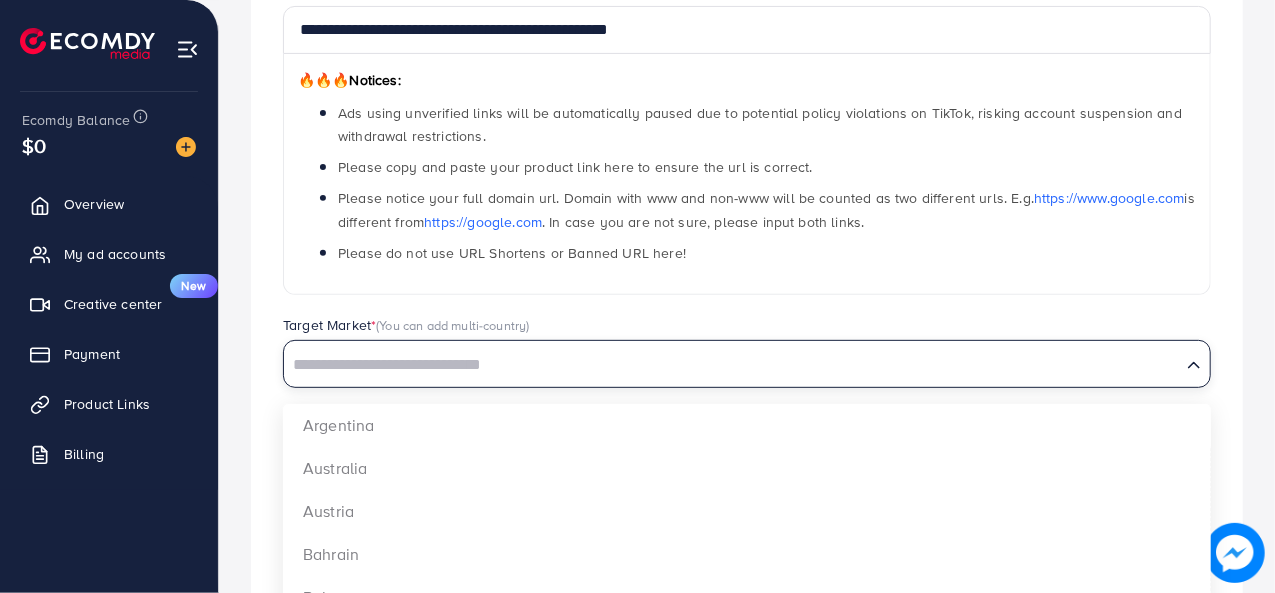 click at bounding box center [732, 365] 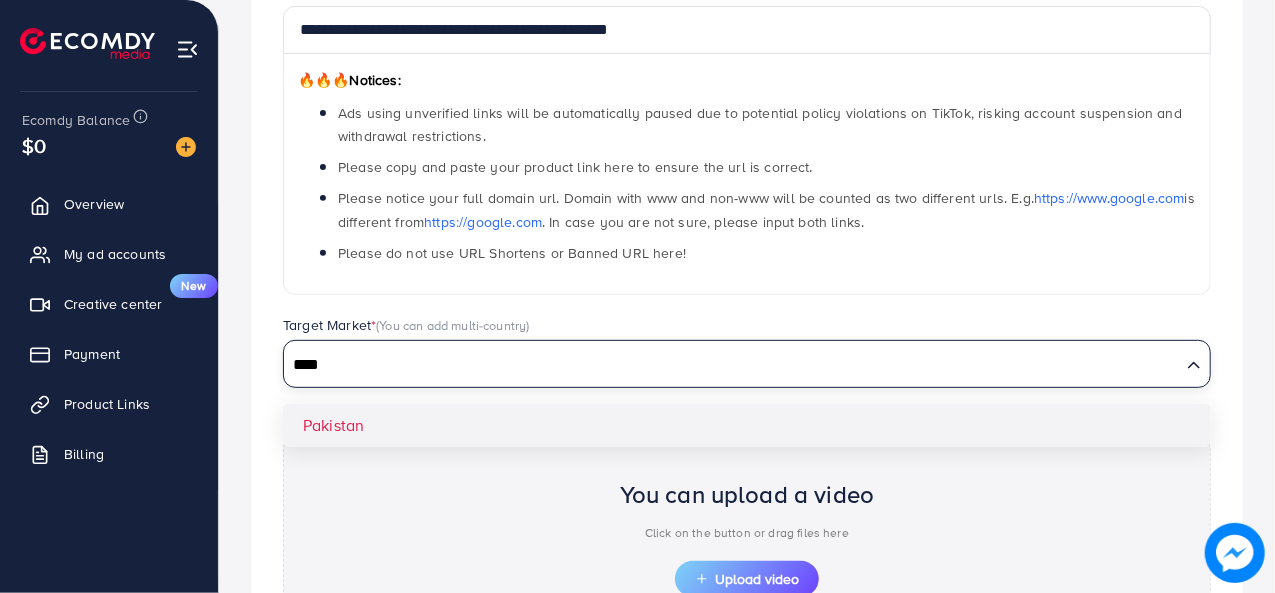 type on "****" 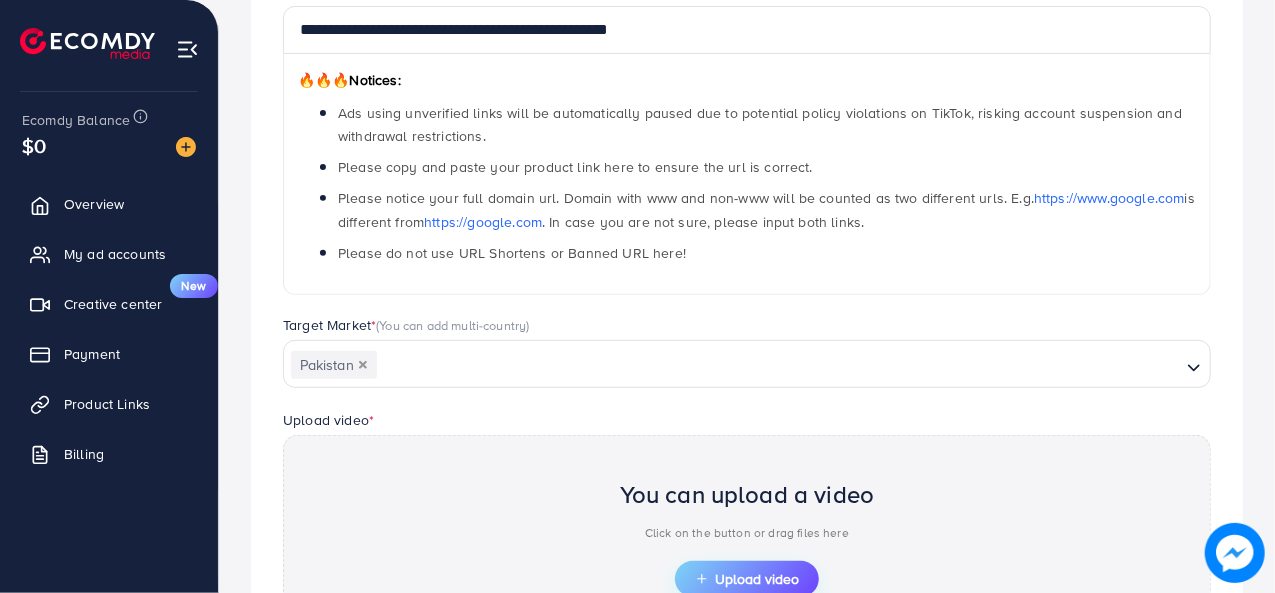 click on "Upload video" at bounding box center [747, 579] 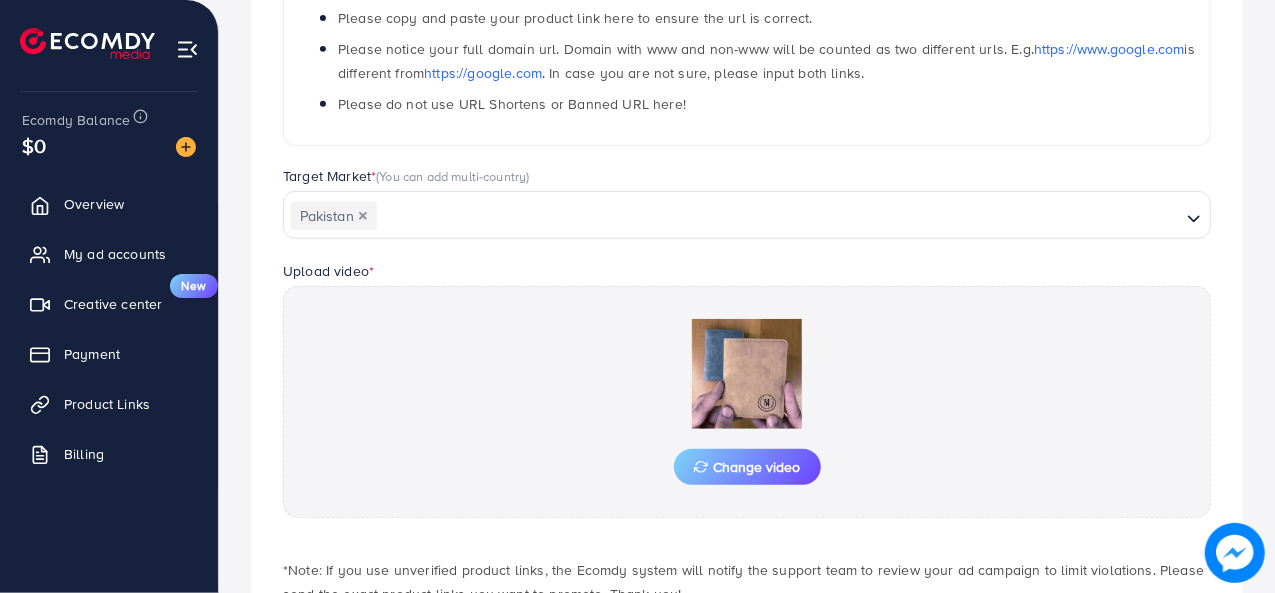 scroll, scrollTop: 566, scrollLeft: 0, axis: vertical 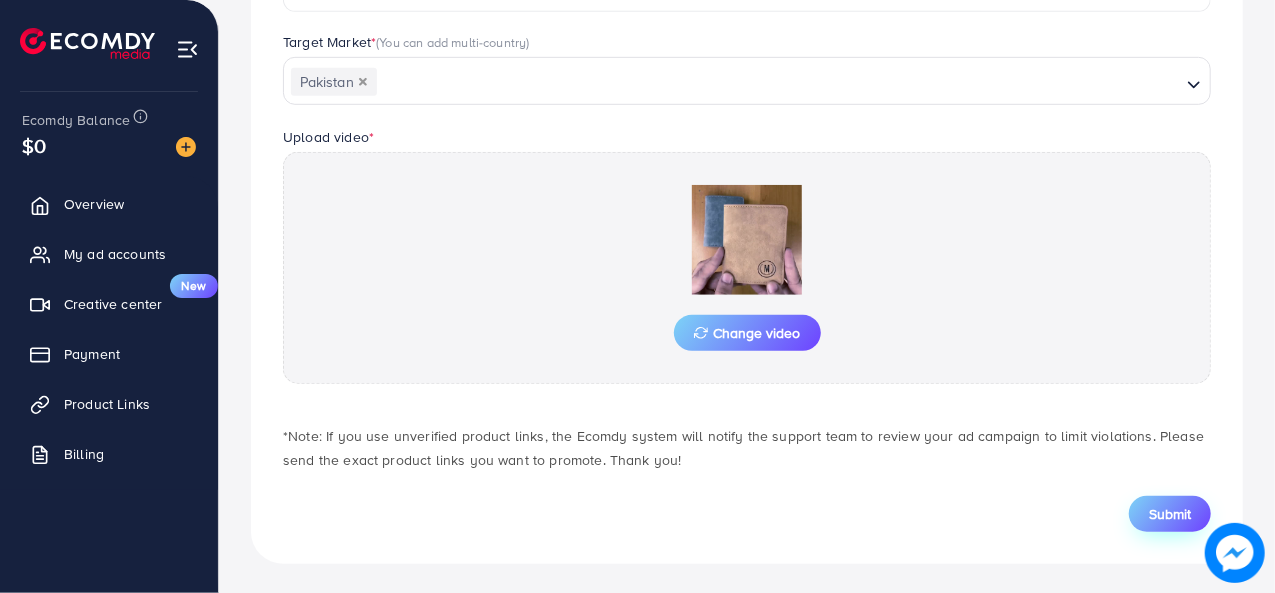 click on "Submit" at bounding box center (1170, 514) 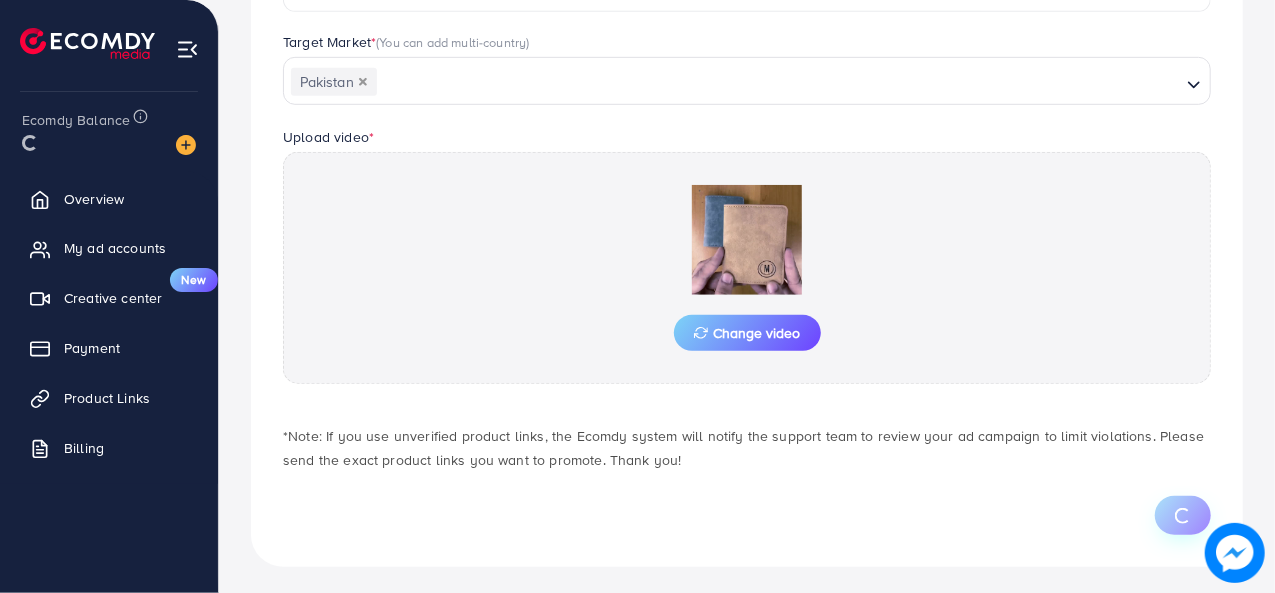 scroll, scrollTop: 0, scrollLeft: 0, axis: both 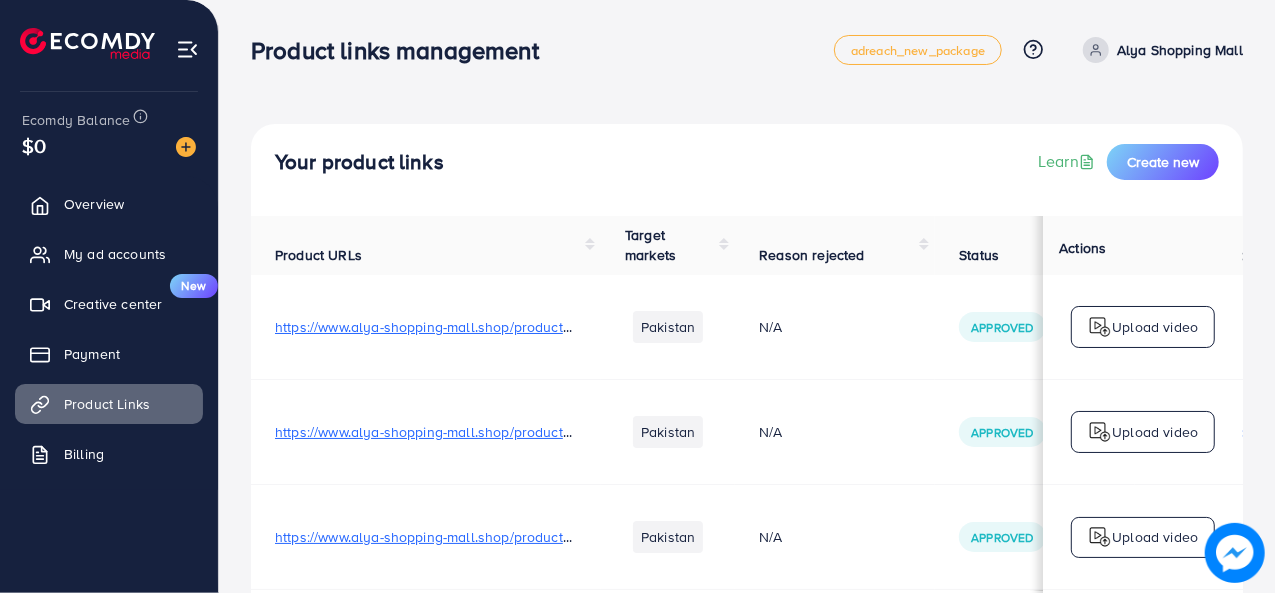 click on "Alya Shopping Mall" at bounding box center (1180, 50) 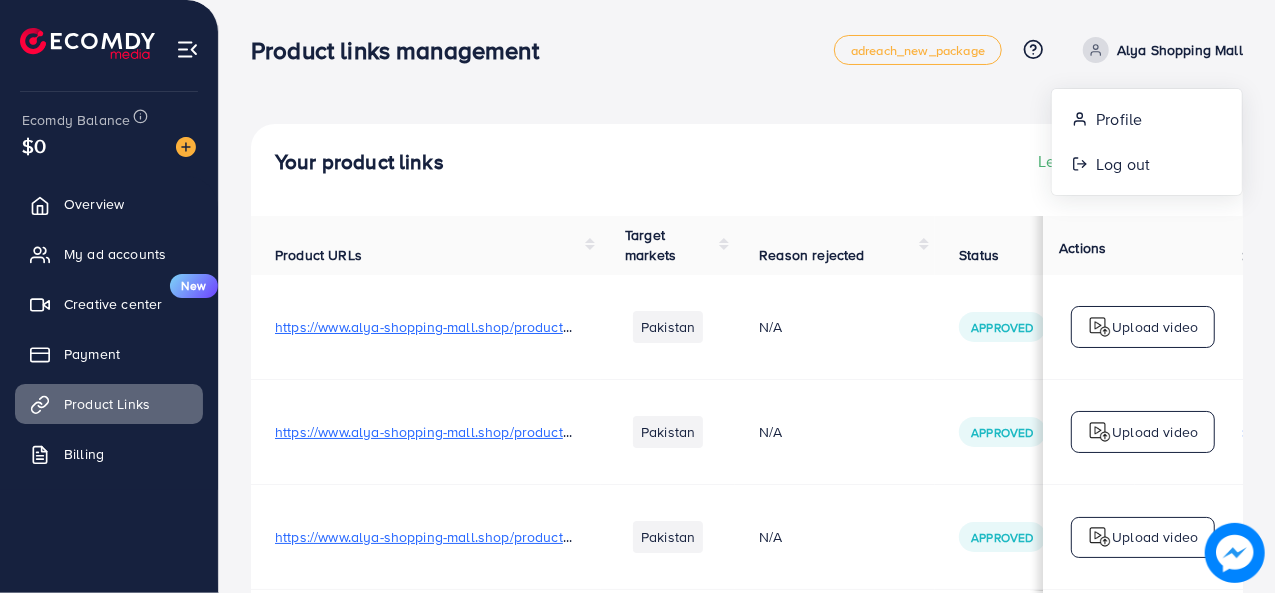 click on "Your product links   Learn   Create new                Product URLs Target markets Reason rejected Status Product video Status video Actions           https://www.alya-shopping-mall.shop/products/buy-1-get-1-free-pack-of-2-deal  Pakistan  N/A Approved  N/A   N/A   Upload video      https://www.alya-shopping-mall.shop/products/buteful-mini-wallet  Pakistan  N/A Approved  https://files.ecomdy.com/videos/c990b717-78d2-476f-8df5-cfa09746362f-1738505165193.mp4  Approved  Upload video      https://www.alya-shopping-mall.shop/products/smart-mini-wallet-plus-card-holder  Pakistan  N/A Approved  https://files.ecomdy.com/videos/e00fe078-9dfb-429c-b993-90a476f02d49-1738506042373.mp4  Rejected  Upload video      https://www.alya-shopping-mall.shop/products/smart-wallet-plus-card-holder  Pakistan  N/A Approved  https://files.ecomdy.com/videos/5454cce7-d44e-4a0a-9276-c9527c9f56a3-1738703837601.mp4  Approved  Upload video      https://www.alya-shopping-mall.shop/products/zipper-wallet  Pakistan  N/A Approved Approved" at bounding box center [747, 603] 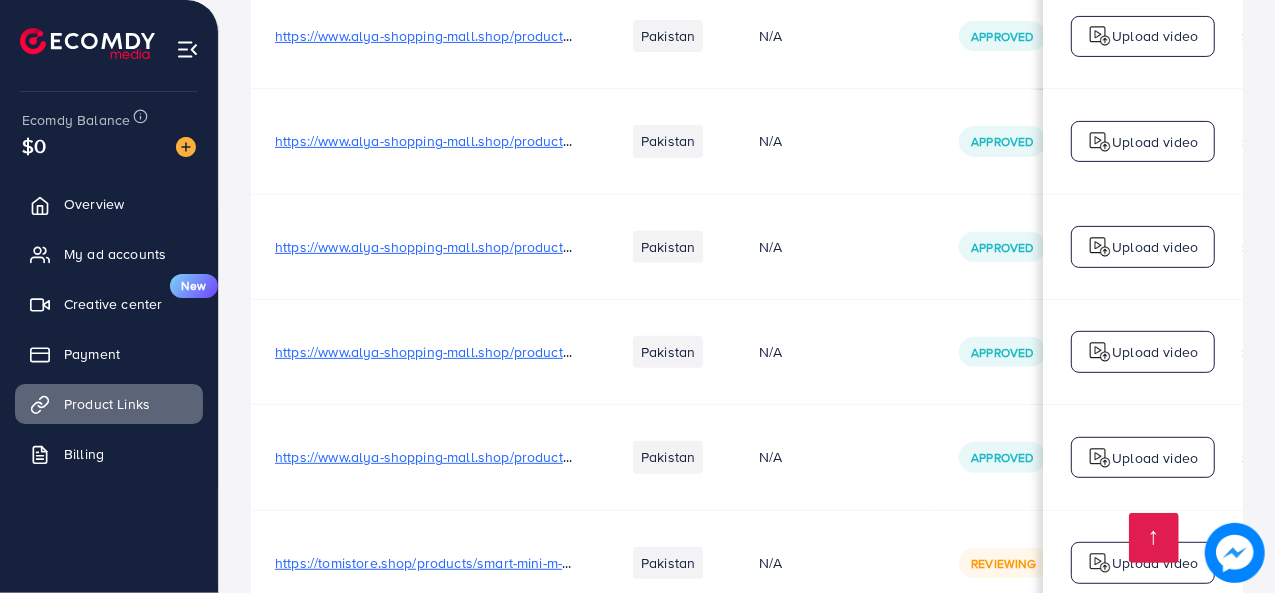 scroll, scrollTop: 519, scrollLeft: 0, axis: vertical 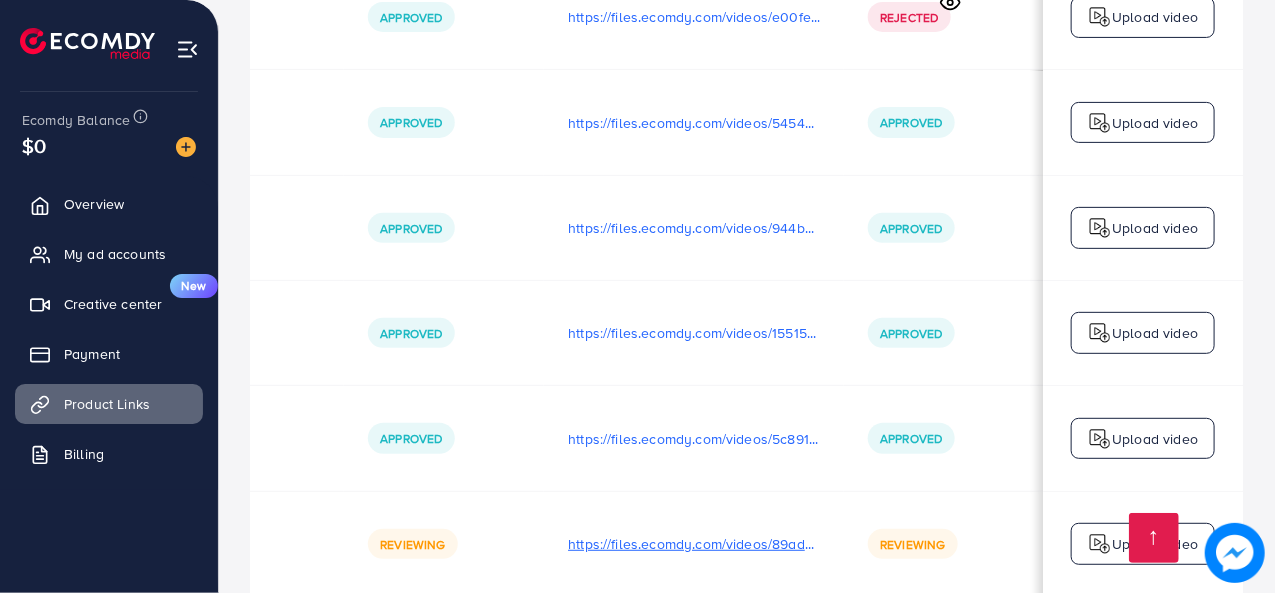 click on "https://files.ecomdy.com/videos/89ad4ed2-e10c-497f-9887-01ccbfa20fa6-1754393831600.mp4" at bounding box center (694, 544) 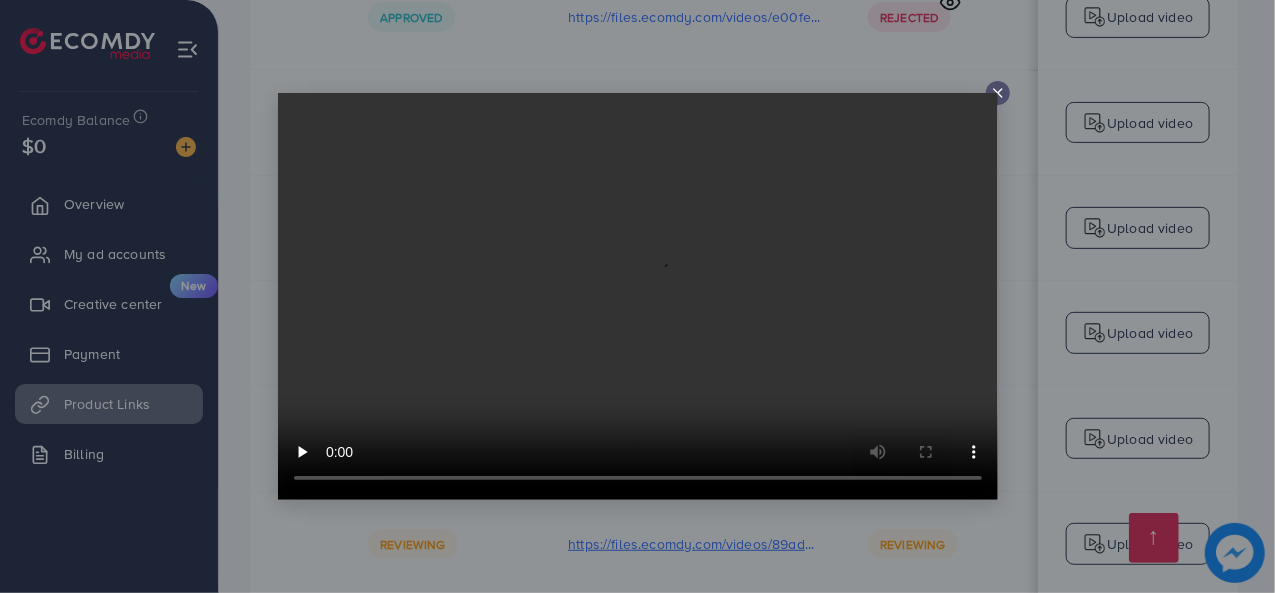 click at bounding box center [637, 296] 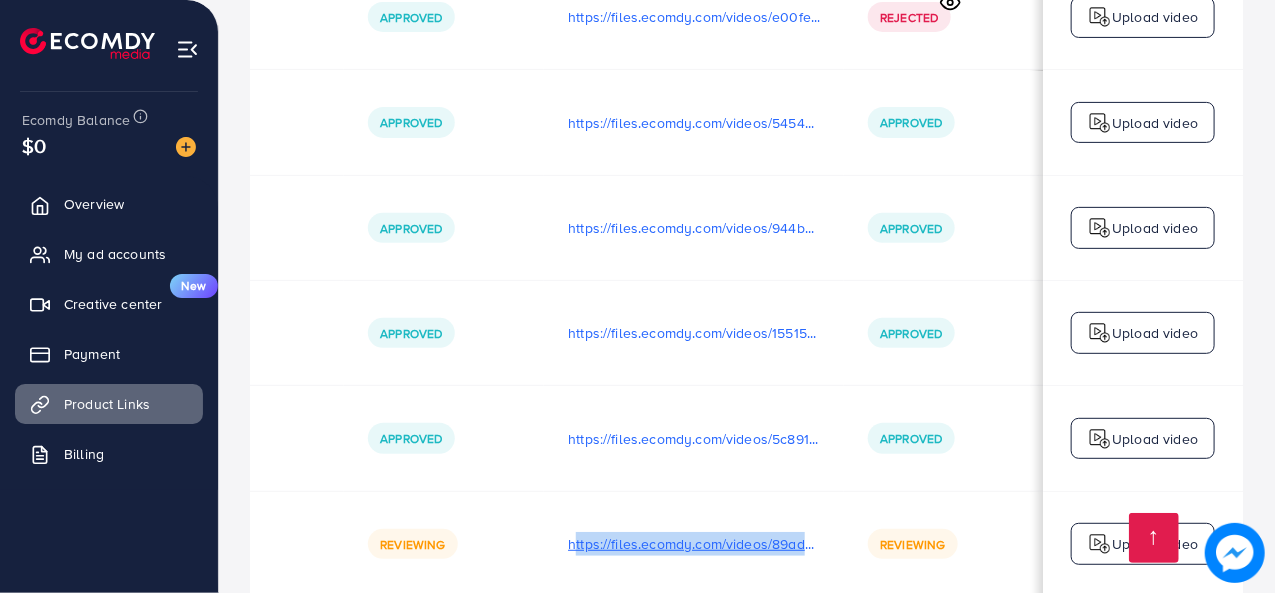 click on "https://files.ecomdy.com/videos/89ad4ed2-e10c-497f-9887-01ccbfa20fa6-1754393831600.mp4" at bounding box center (694, 544) 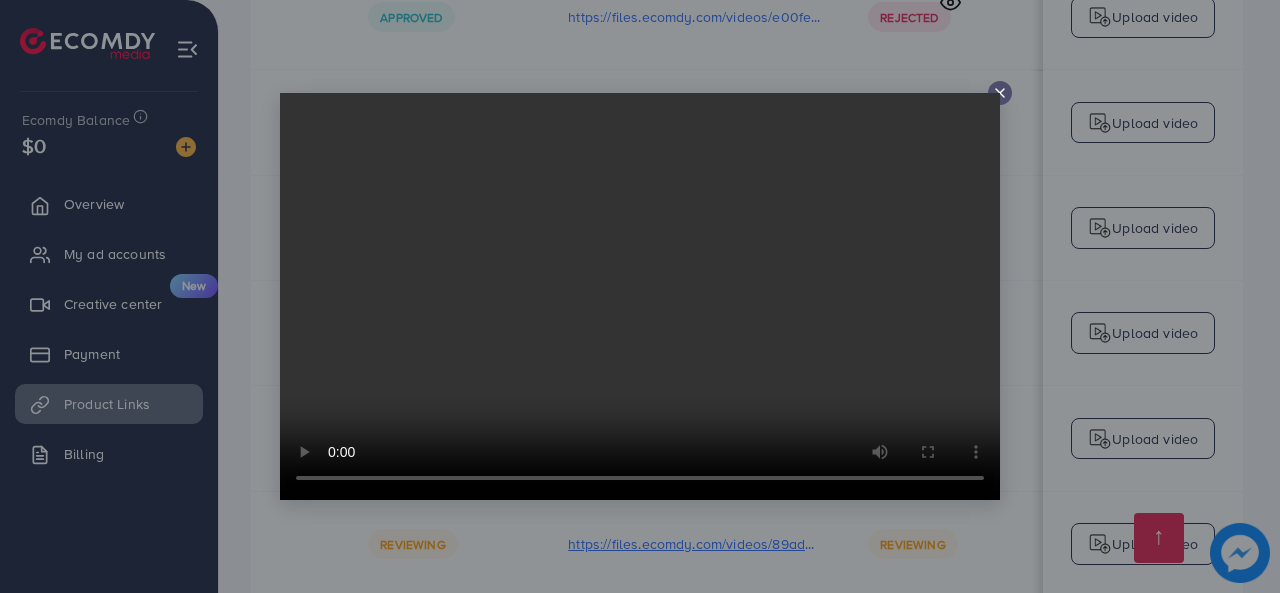 click at bounding box center (640, 296) 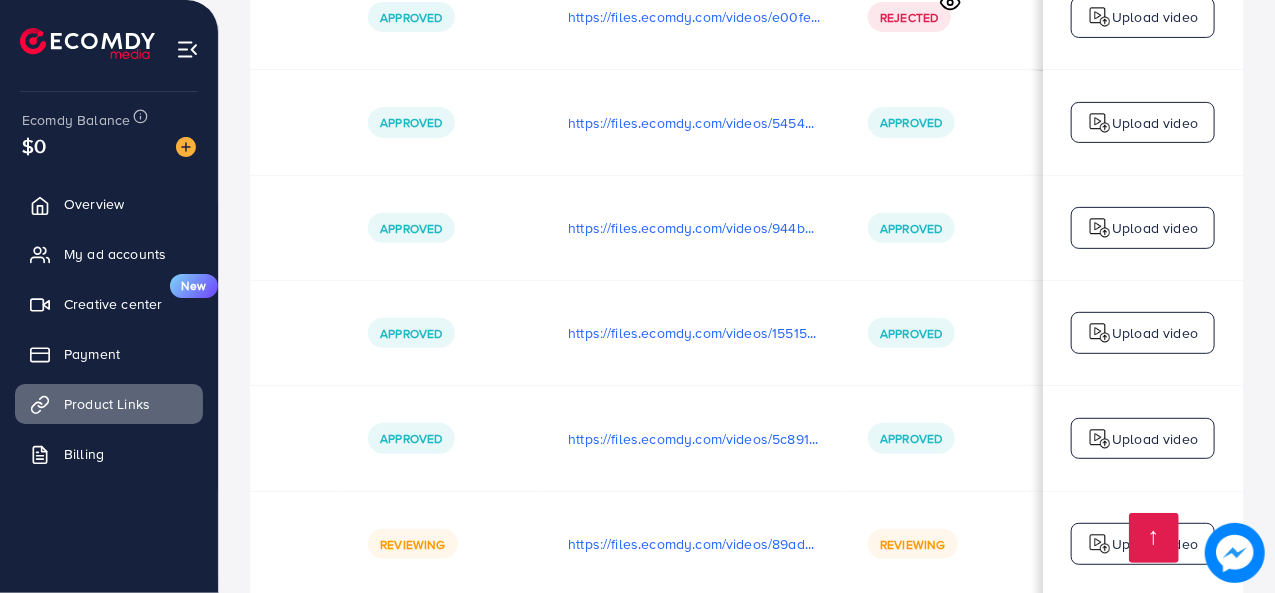 scroll, scrollTop: 0, scrollLeft: 0, axis: both 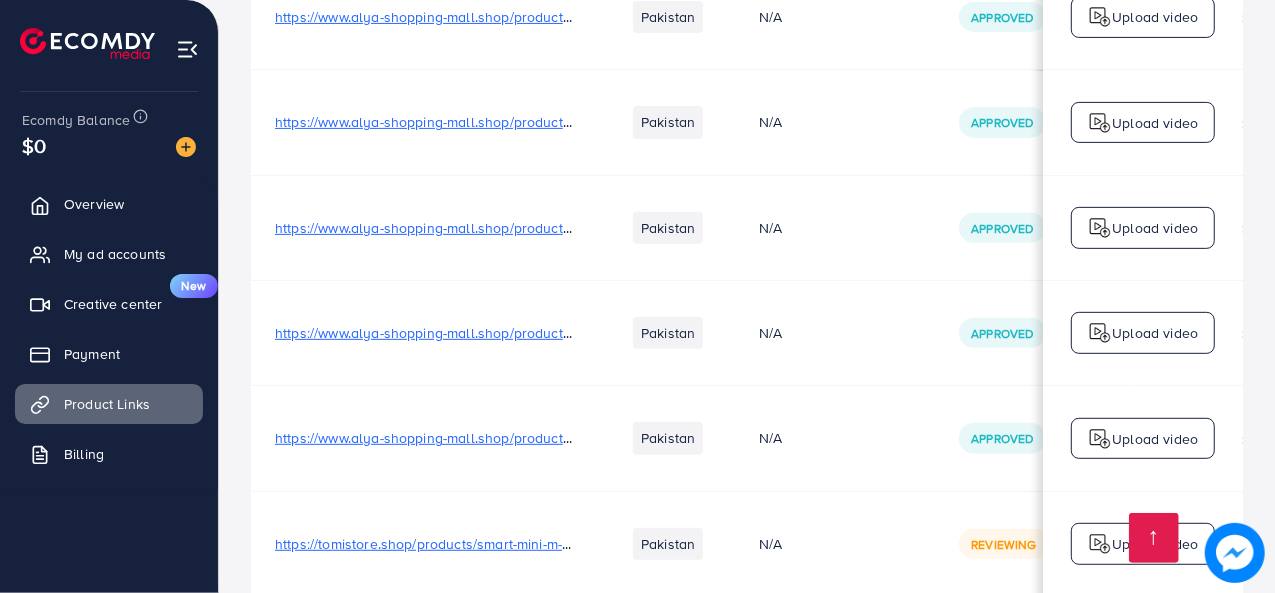 click on "https://tomistore.shop/products/smart-mini-m-wallet" at bounding box center [438, 544] 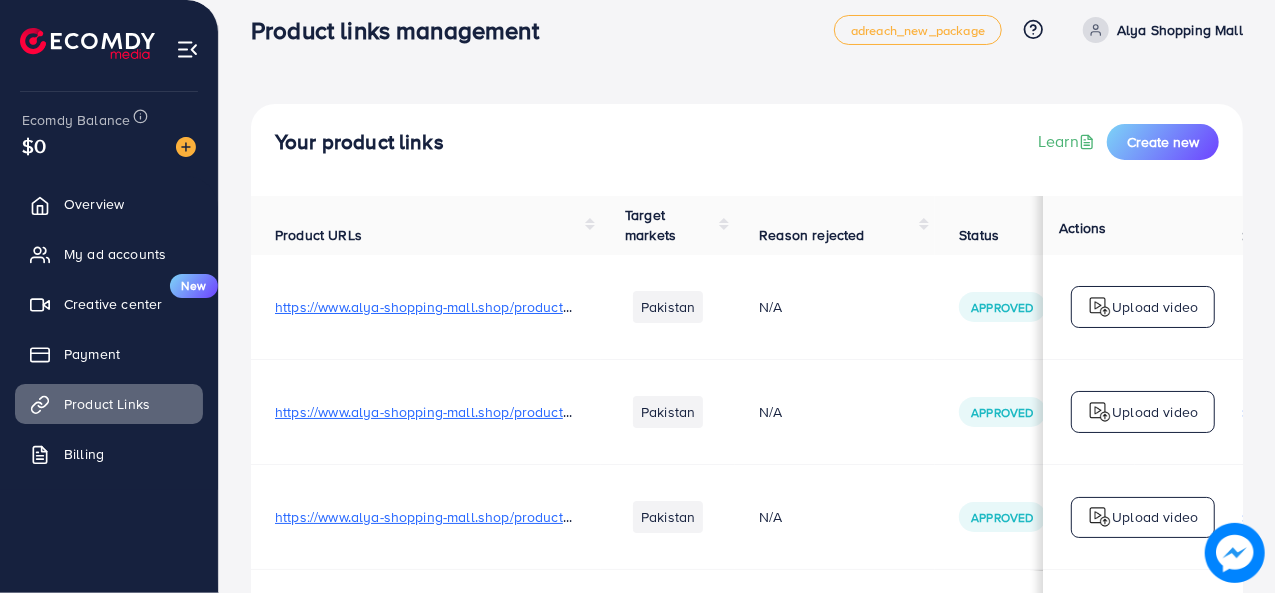 scroll, scrollTop: 0, scrollLeft: 0, axis: both 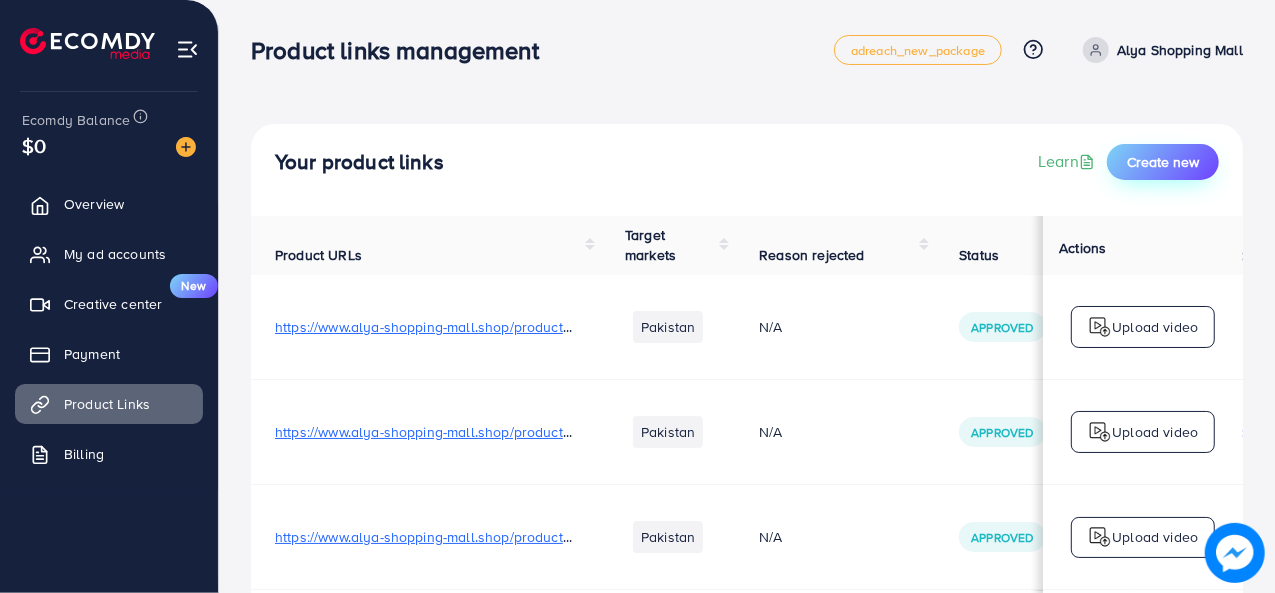 click on "Create new" at bounding box center [1163, 162] 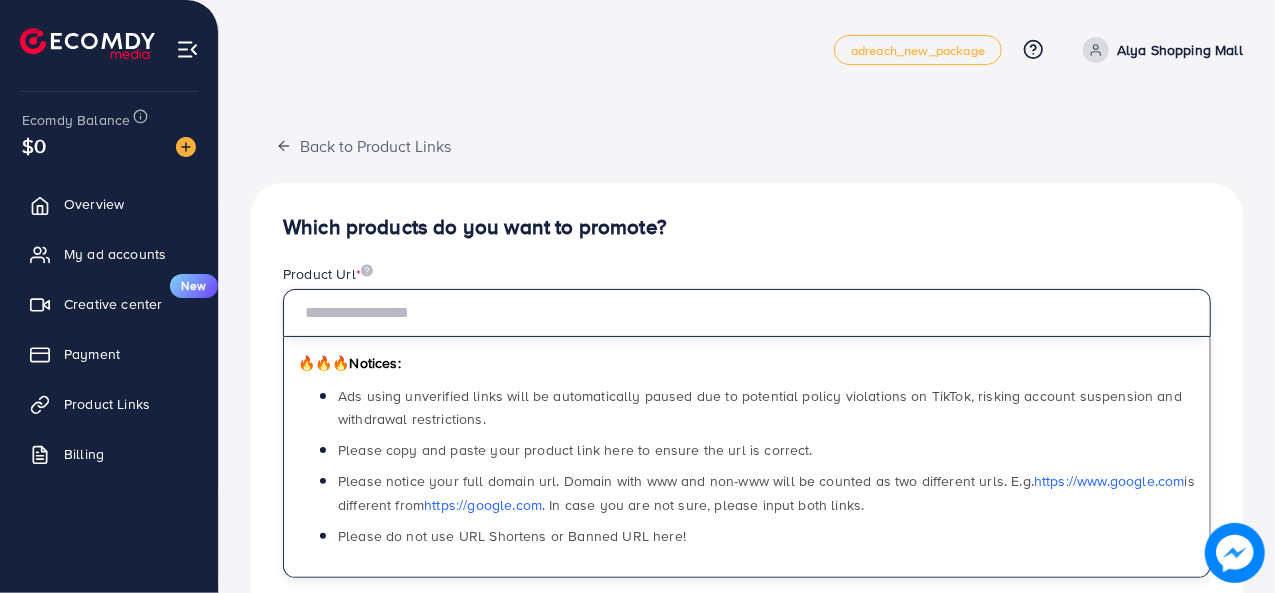 click at bounding box center [747, 313] 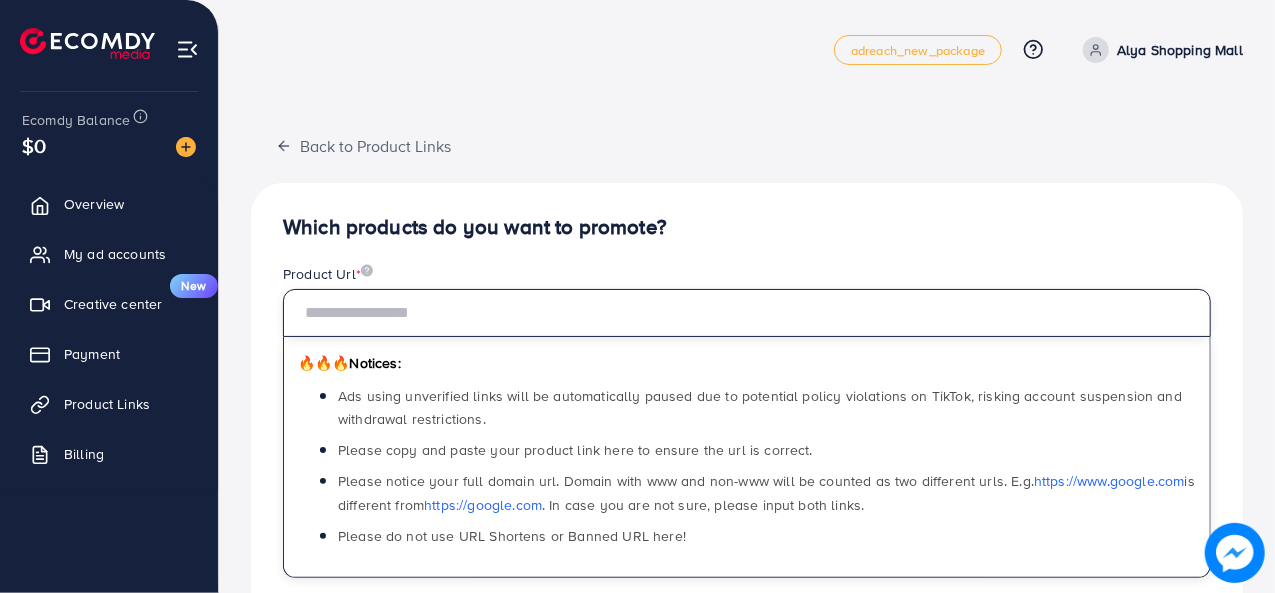 paste on "**********" 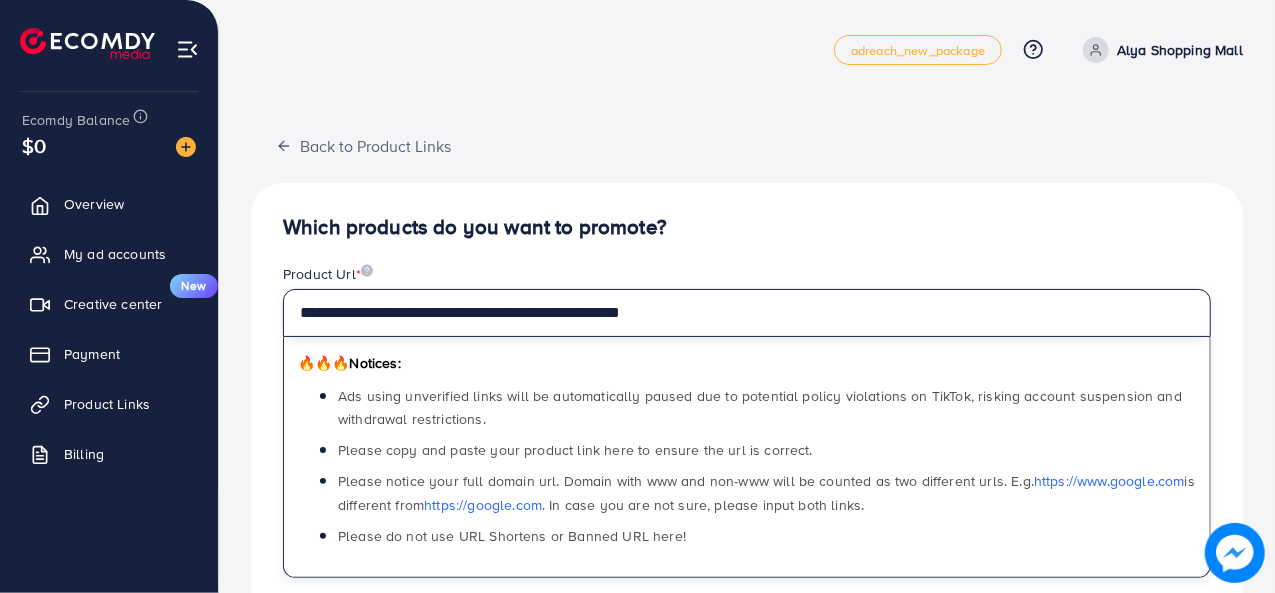 type on "**********" 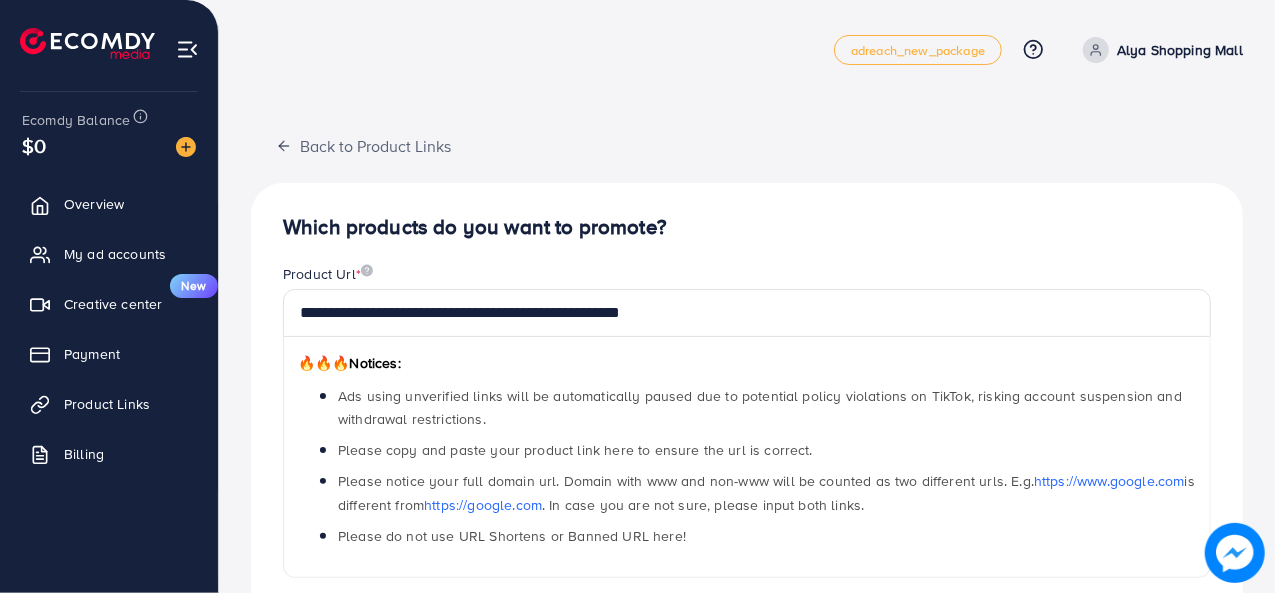 click on "Which products do you want to promote?" at bounding box center (747, 227) 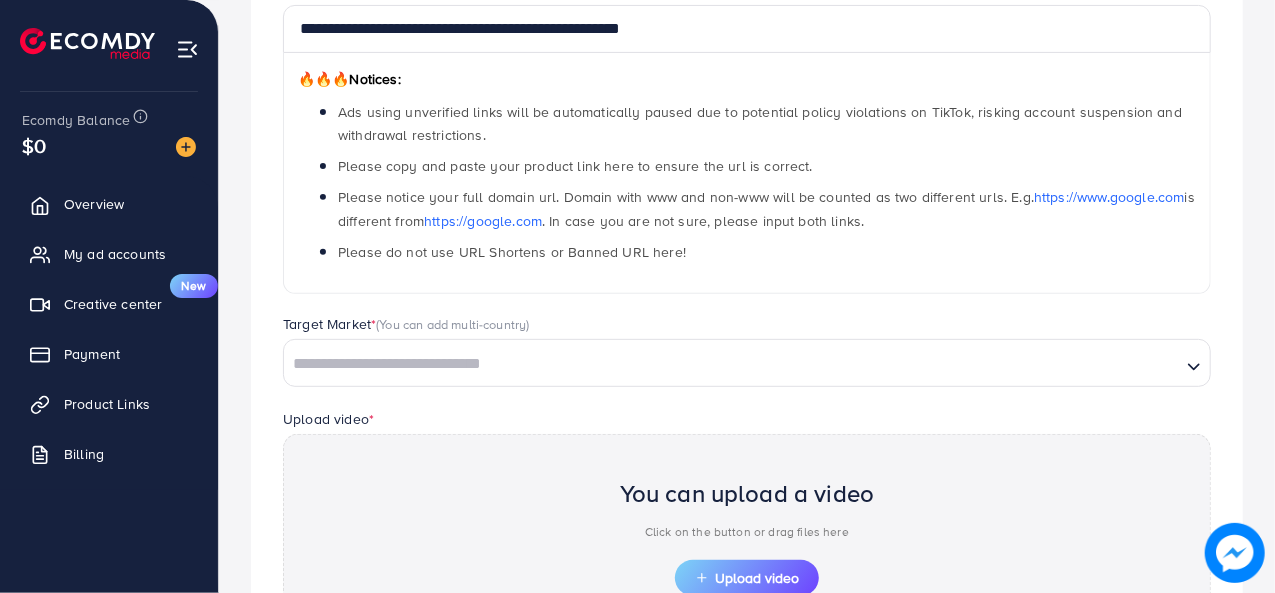 scroll, scrollTop: 400, scrollLeft: 0, axis: vertical 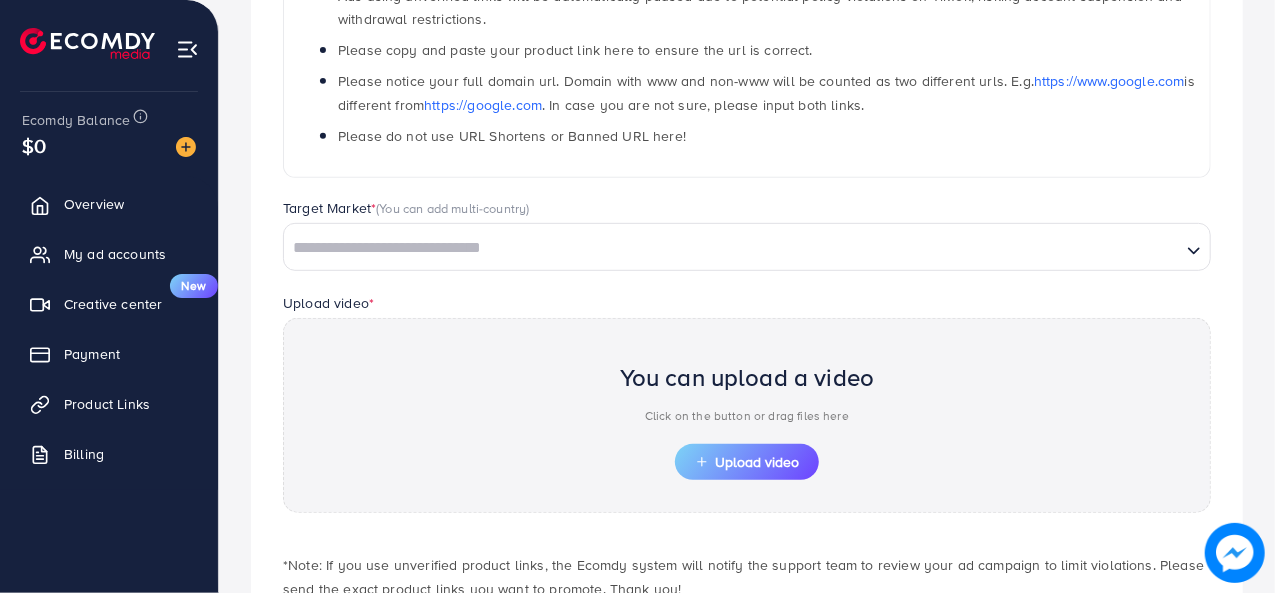click at bounding box center (732, 248) 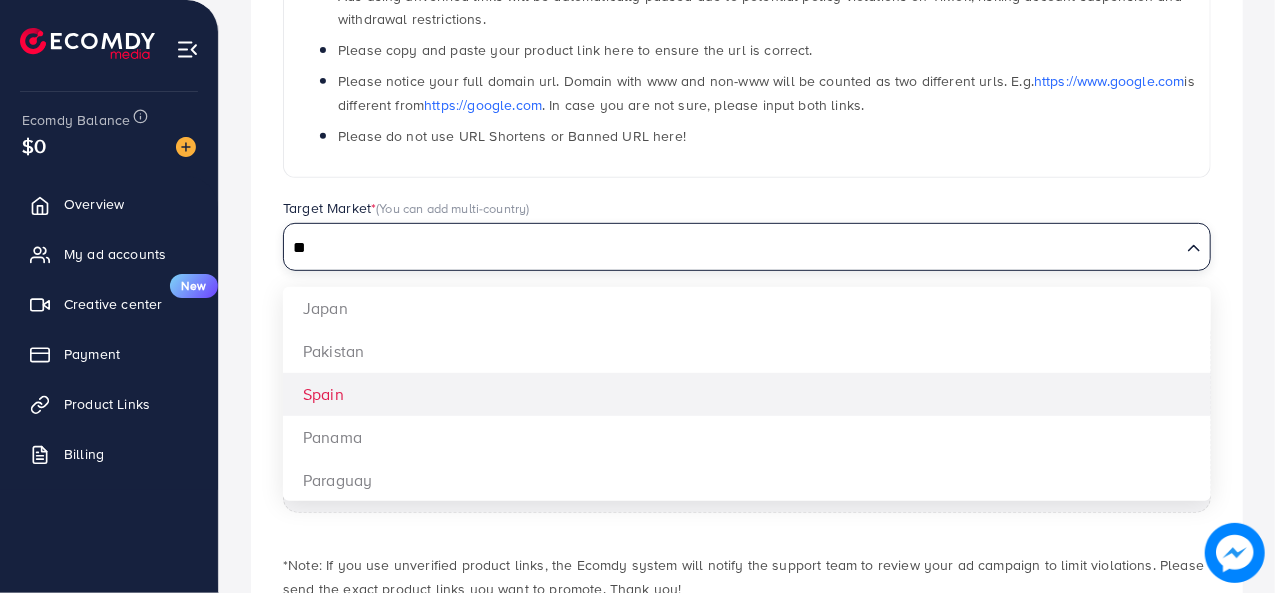 type on "**" 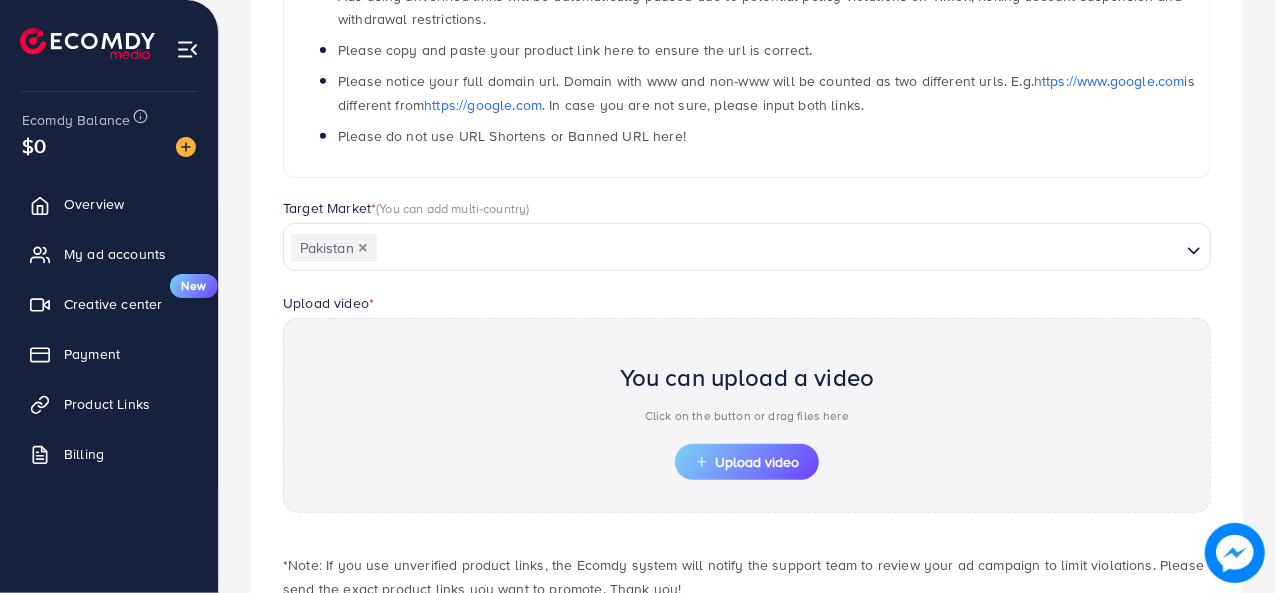 click on "**********" at bounding box center [747, 238] 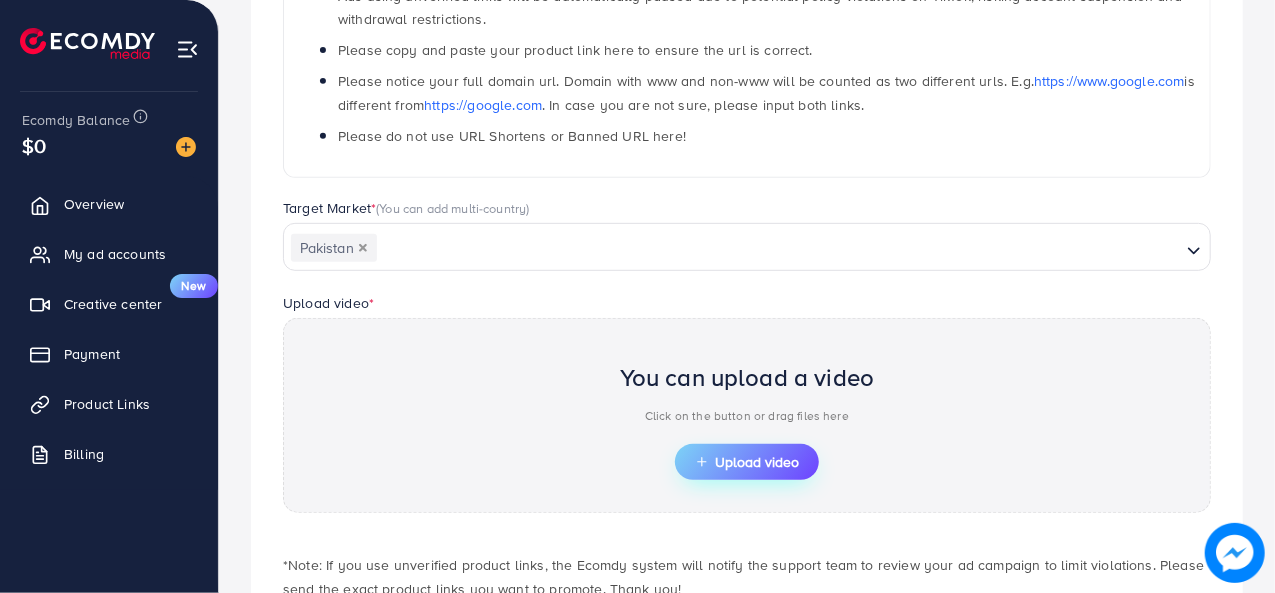 click on "Upload video" at bounding box center [747, 462] 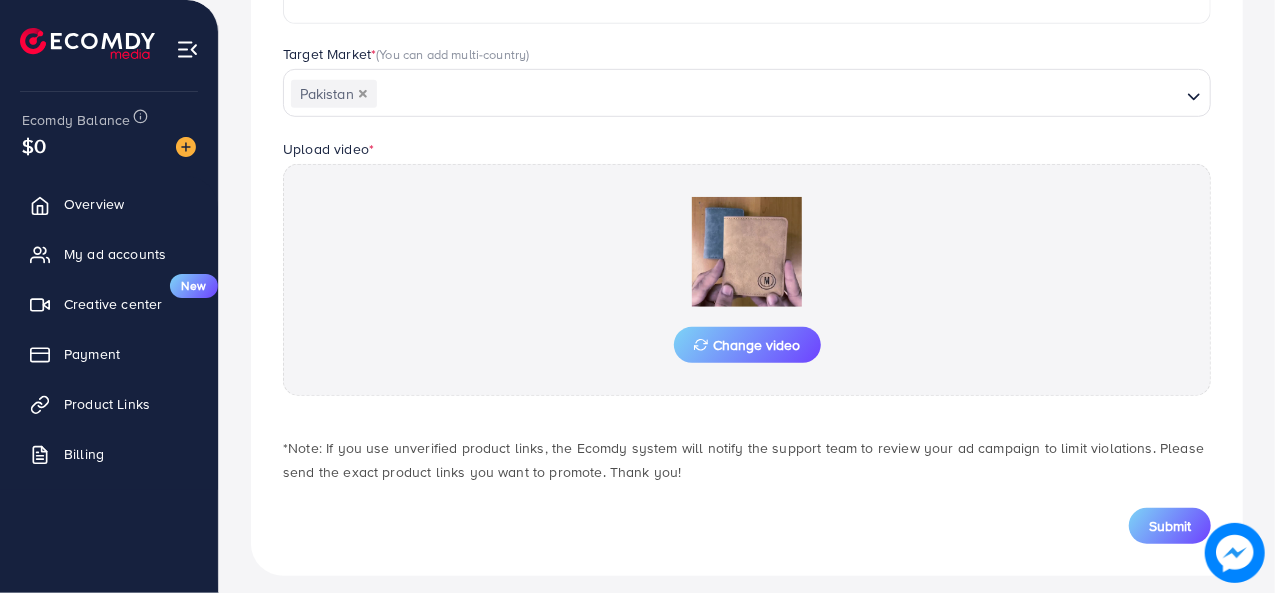 scroll, scrollTop: 566, scrollLeft: 0, axis: vertical 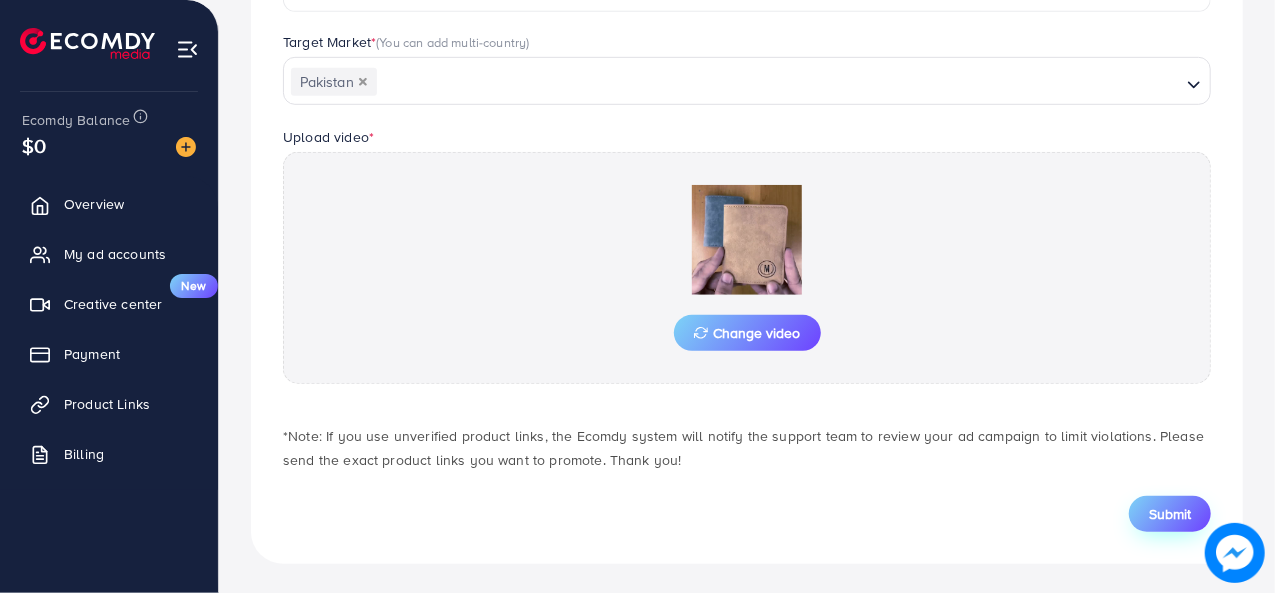 click on "Submit" at bounding box center (1170, 514) 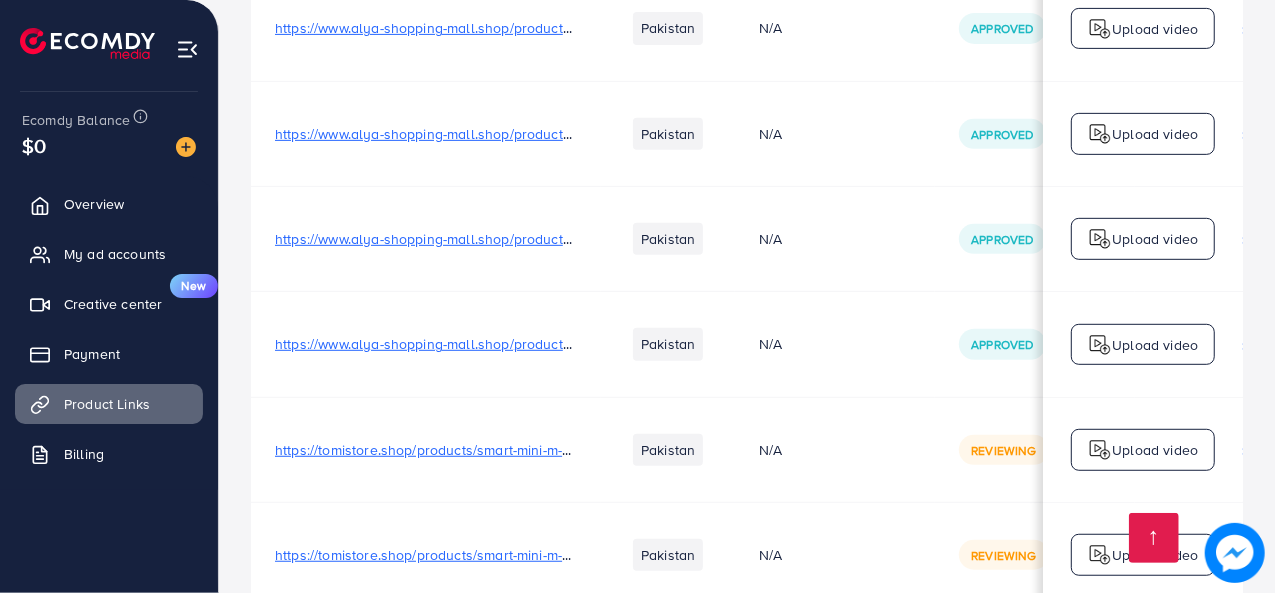 scroll, scrollTop: 700, scrollLeft: 0, axis: vertical 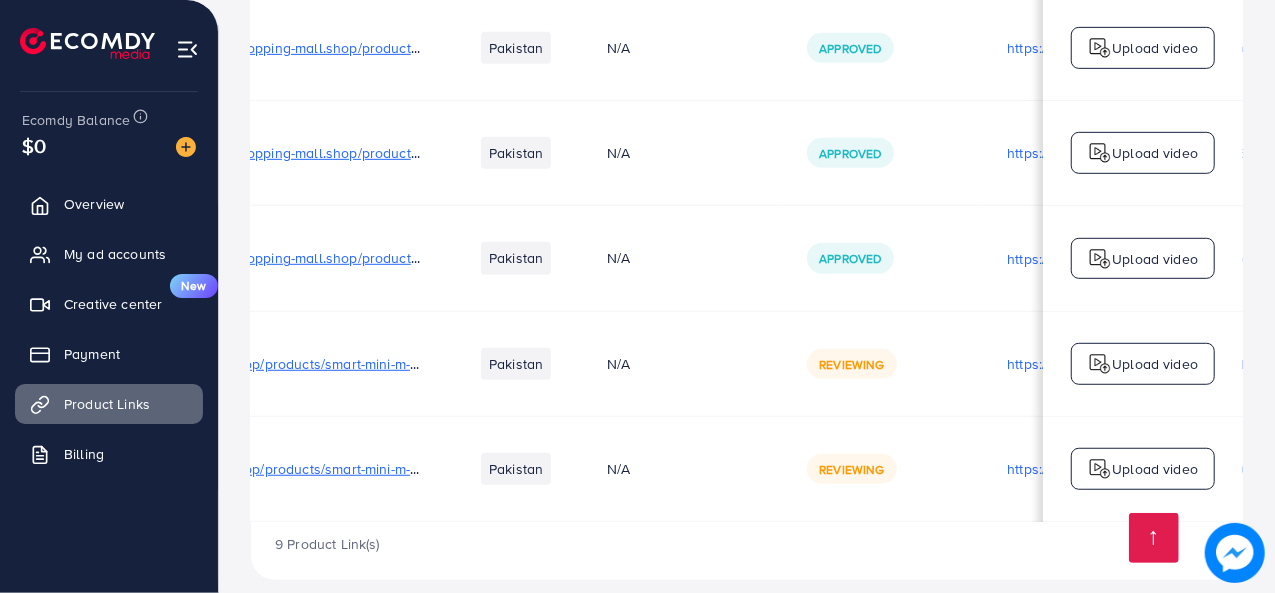 drag, startPoint x: 980, startPoint y: 529, endPoint x: 998, endPoint y: 530, distance: 18.027756 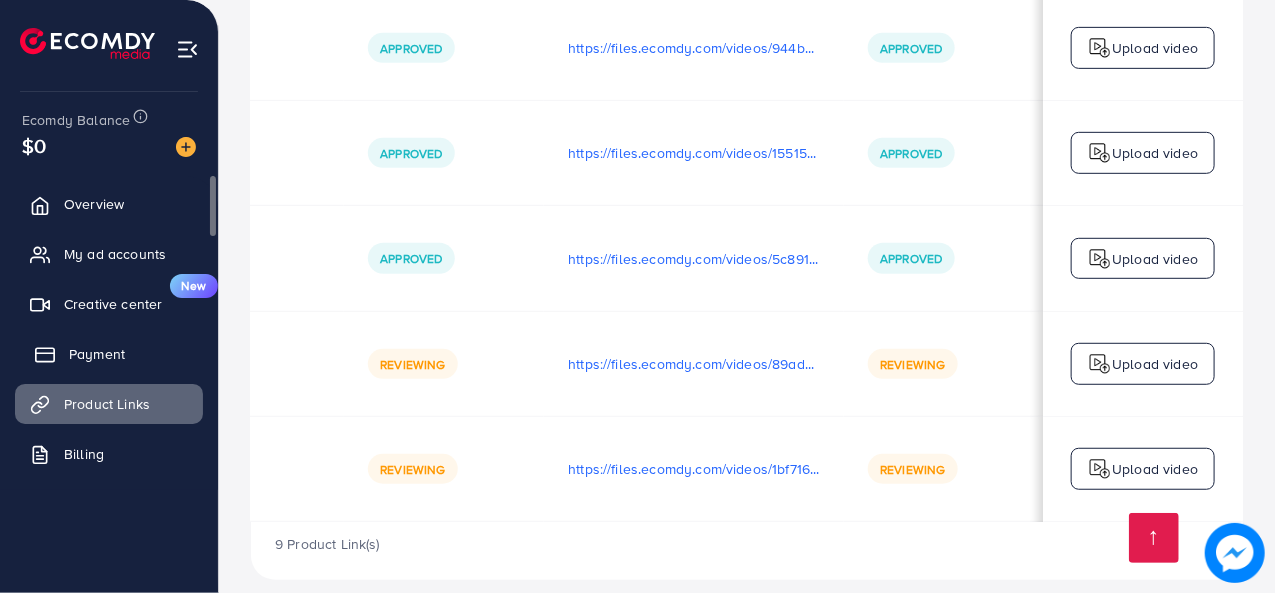 click on "Payment" at bounding box center [109, 354] 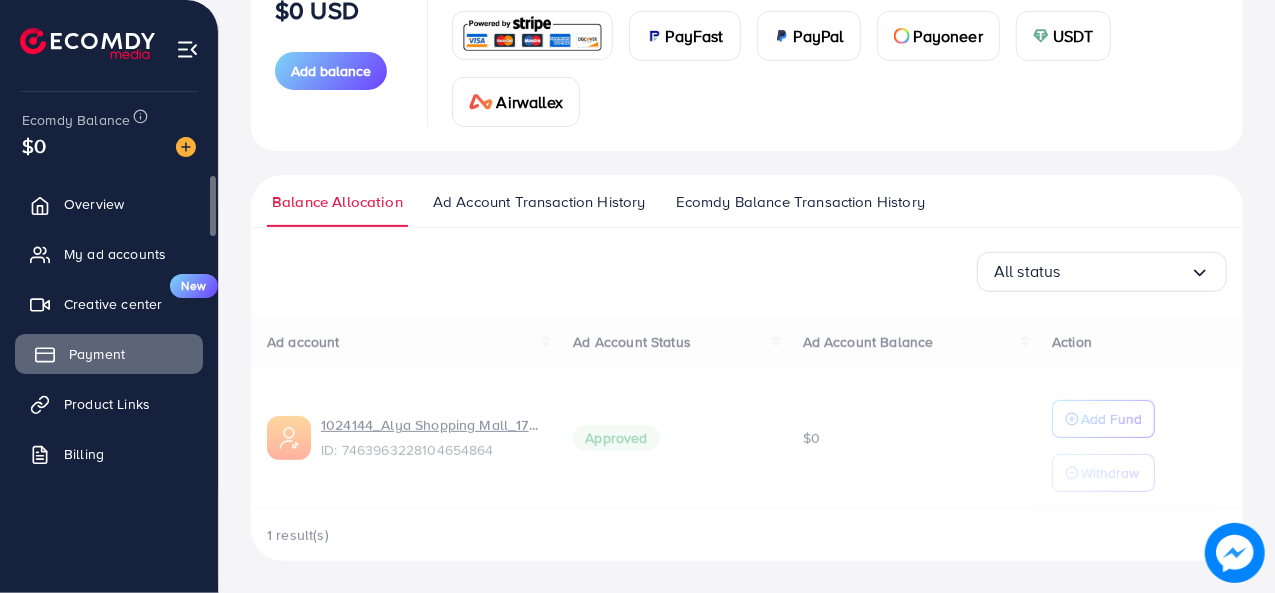 scroll, scrollTop: 0, scrollLeft: 0, axis: both 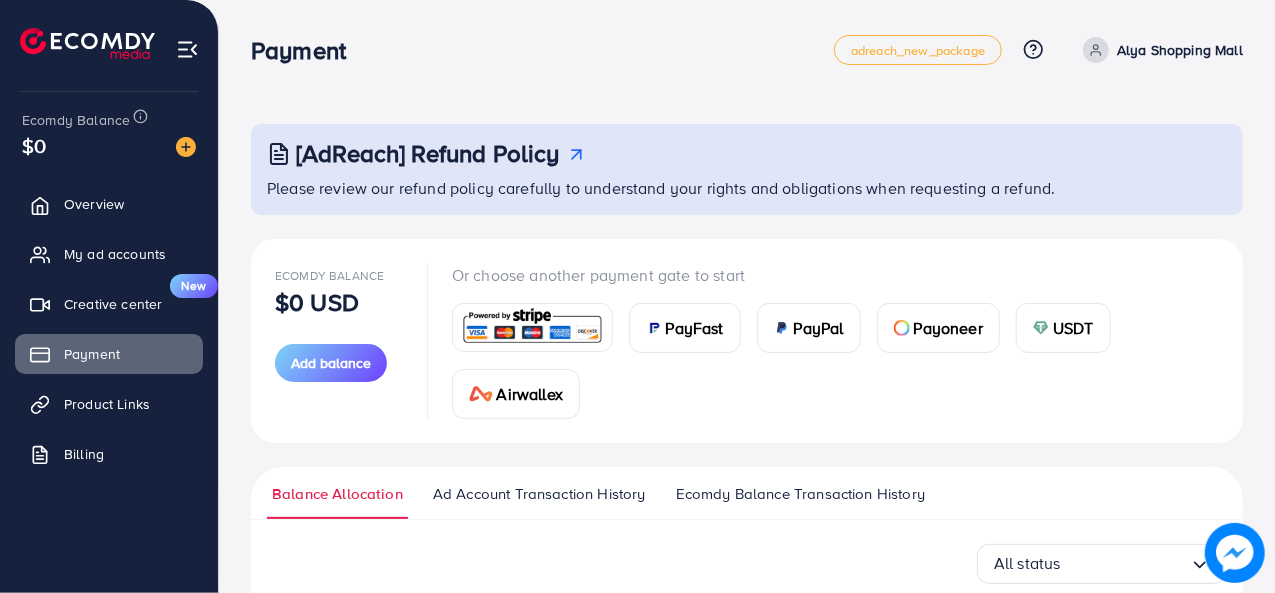 click on "PayFast" at bounding box center (695, 328) 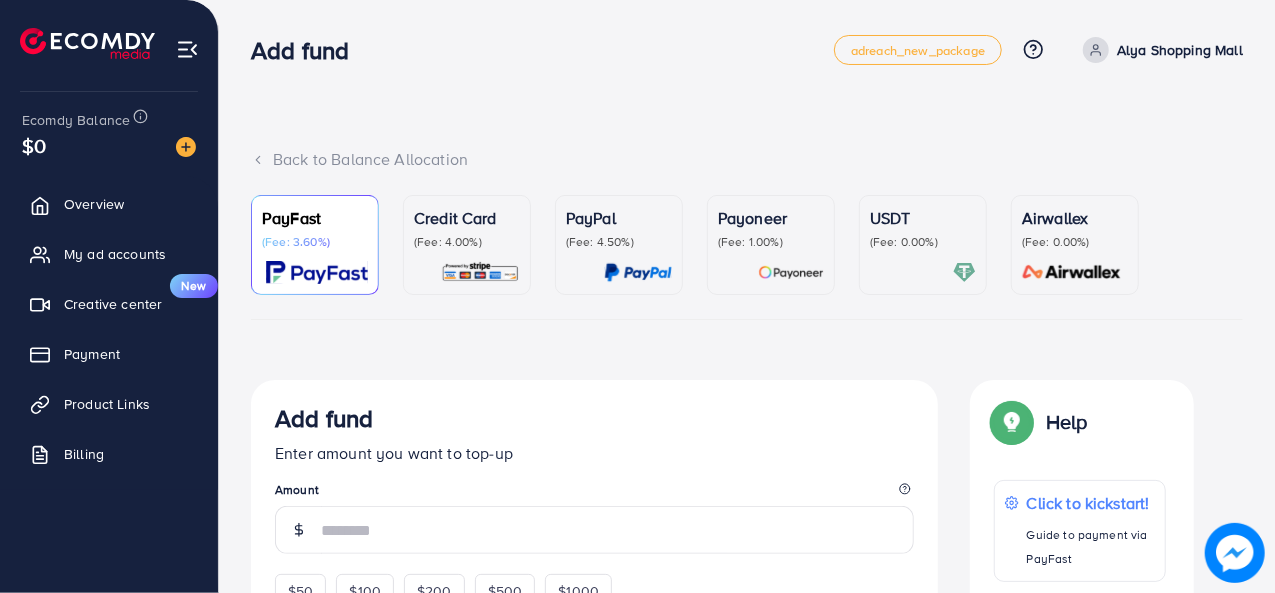 scroll, scrollTop: 300, scrollLeft: 0, axis: vertical 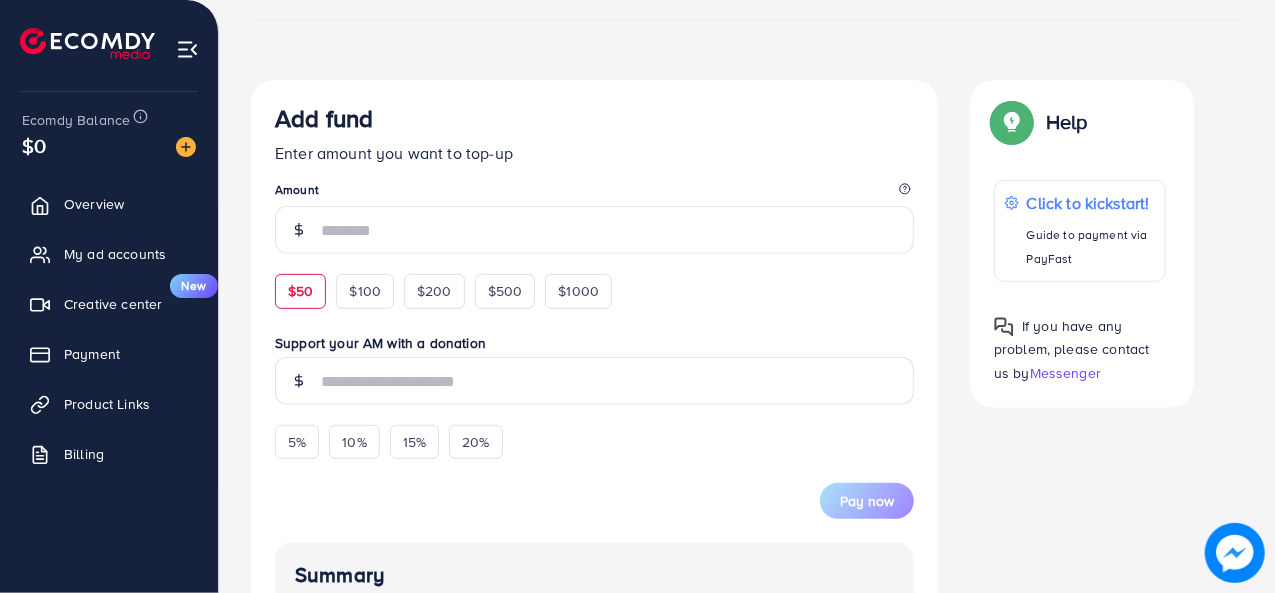 click on "$50" at bounding box center (300, 291) 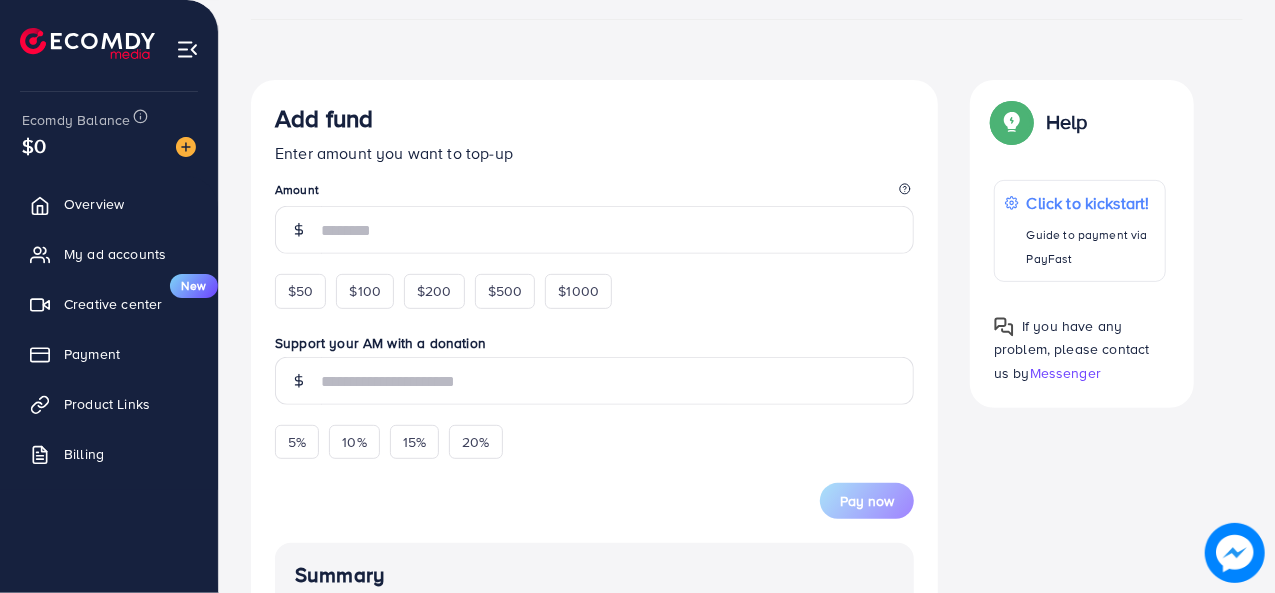 type on "**" 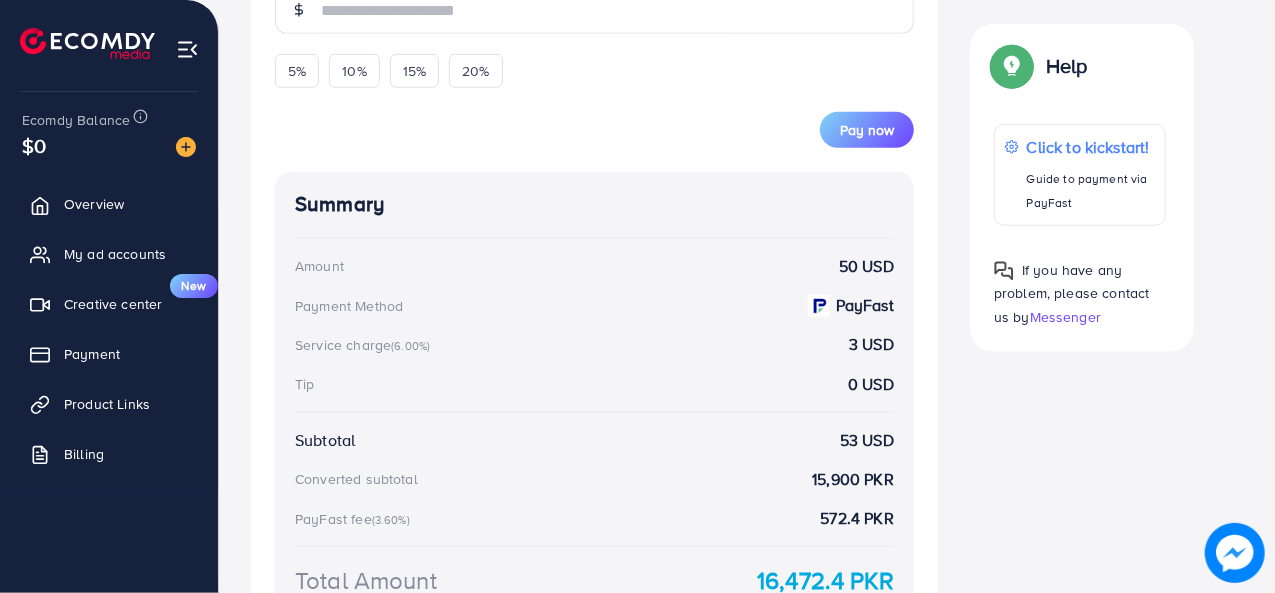 scroll, scrollTop: 800, scrollLeft: 0, axis: vertical 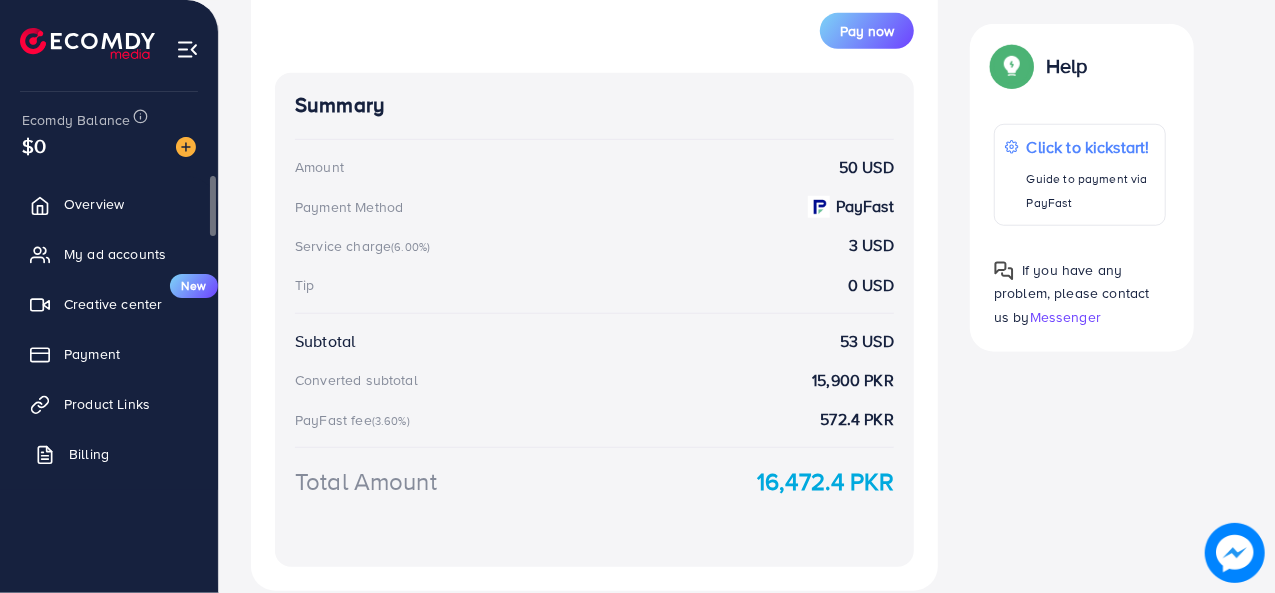 drag, startPoint x: 110, startPoint y: 409, endPoint x: 106, endPoint y: 445, distance: 36.221542 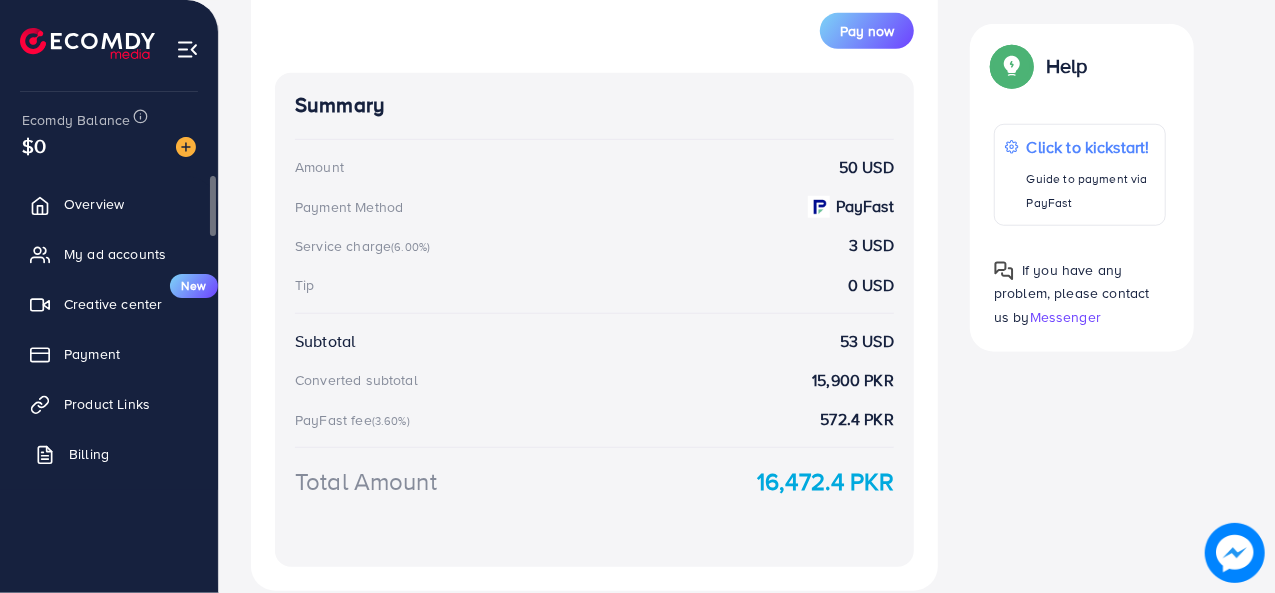 click on "Product Links" at bounding box center (107, 404) 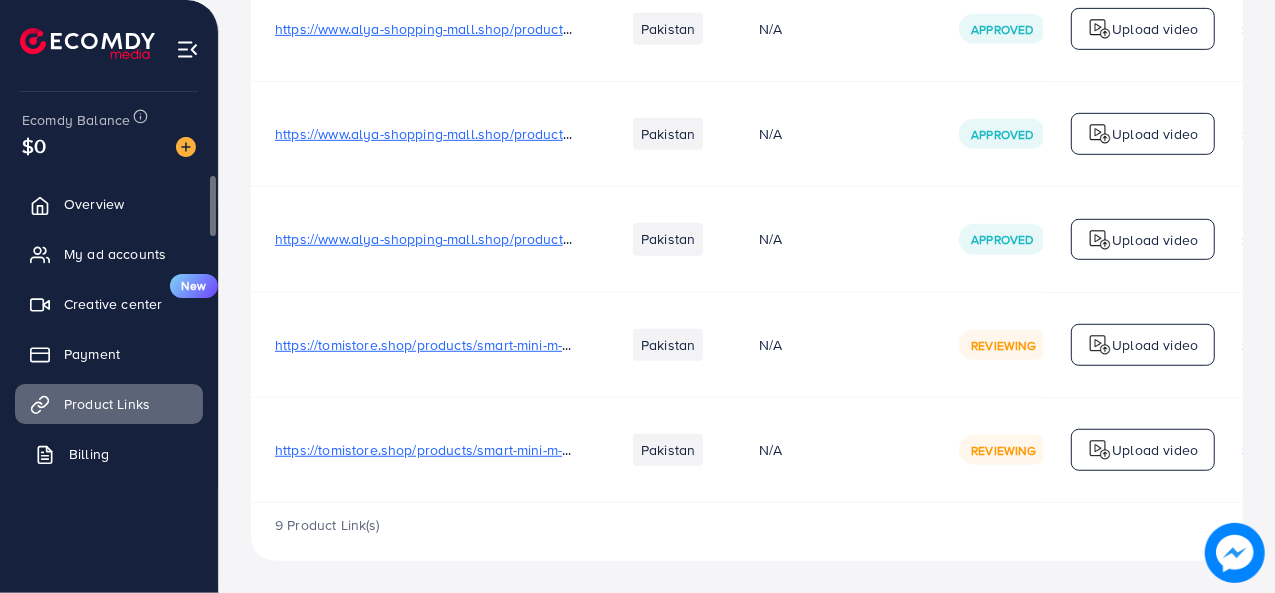 scroll, scrollTop: 0, scrollLeft: 0, axis: both 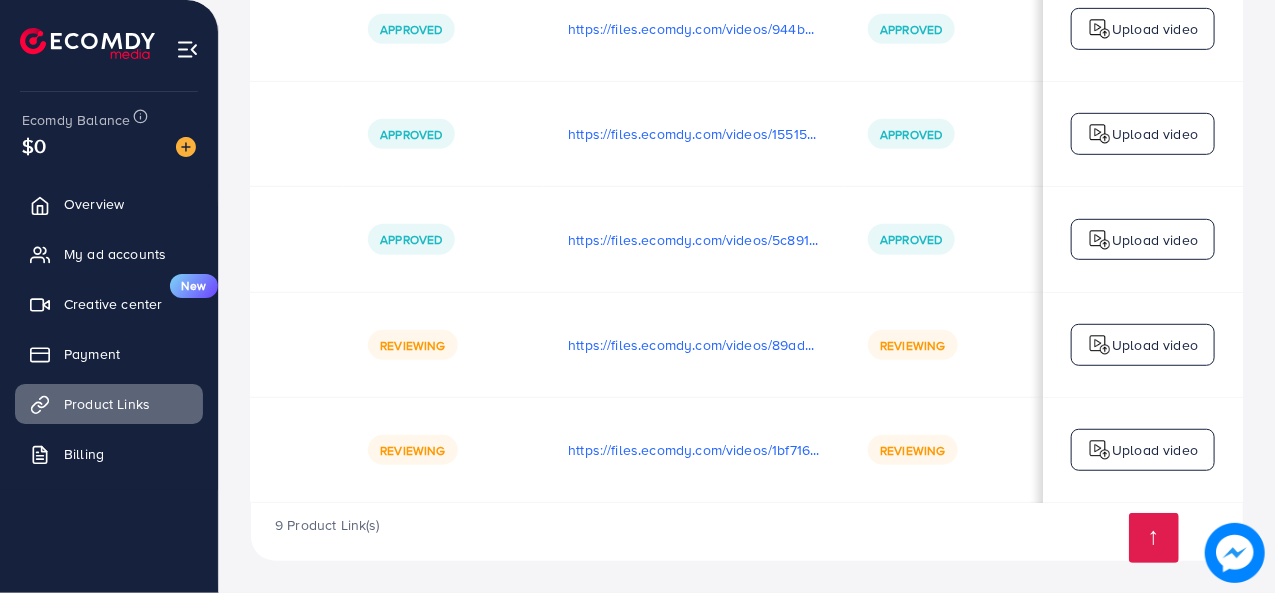 click on "https://files.ecomdy.com/videos/1bf71684-34ce-446f-8fb8-815d910568a9-1754395359373.mp4" at bounding box center (694, 449) 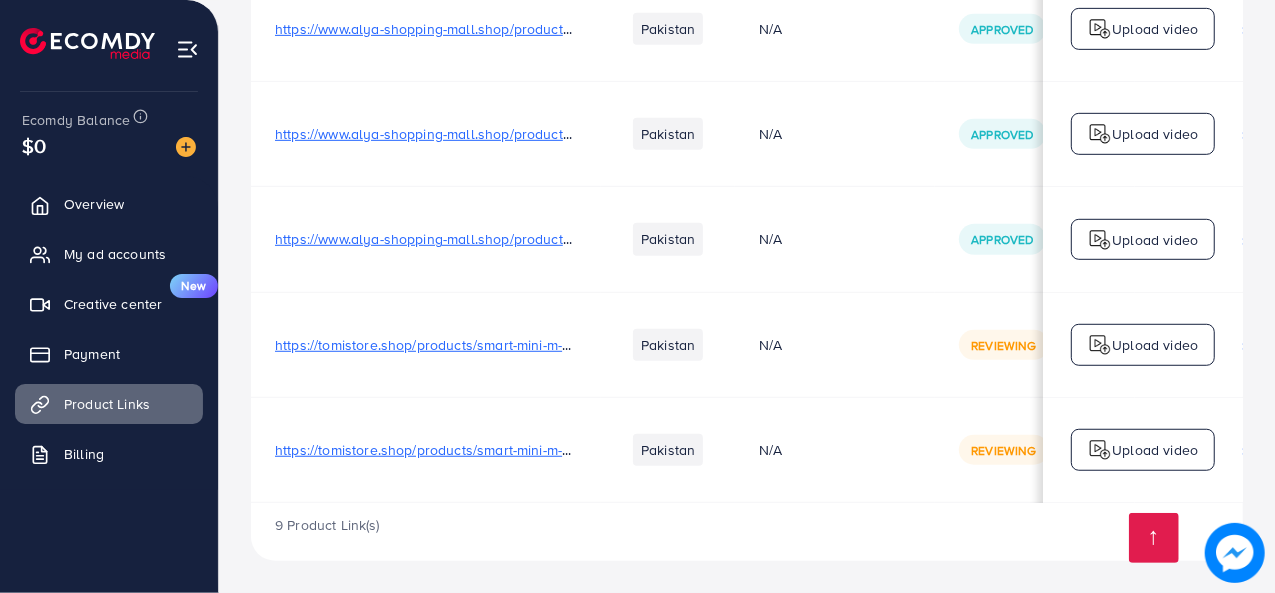 scroll, scrollTop: 0, scrollLeft: 591, axis: horizontal 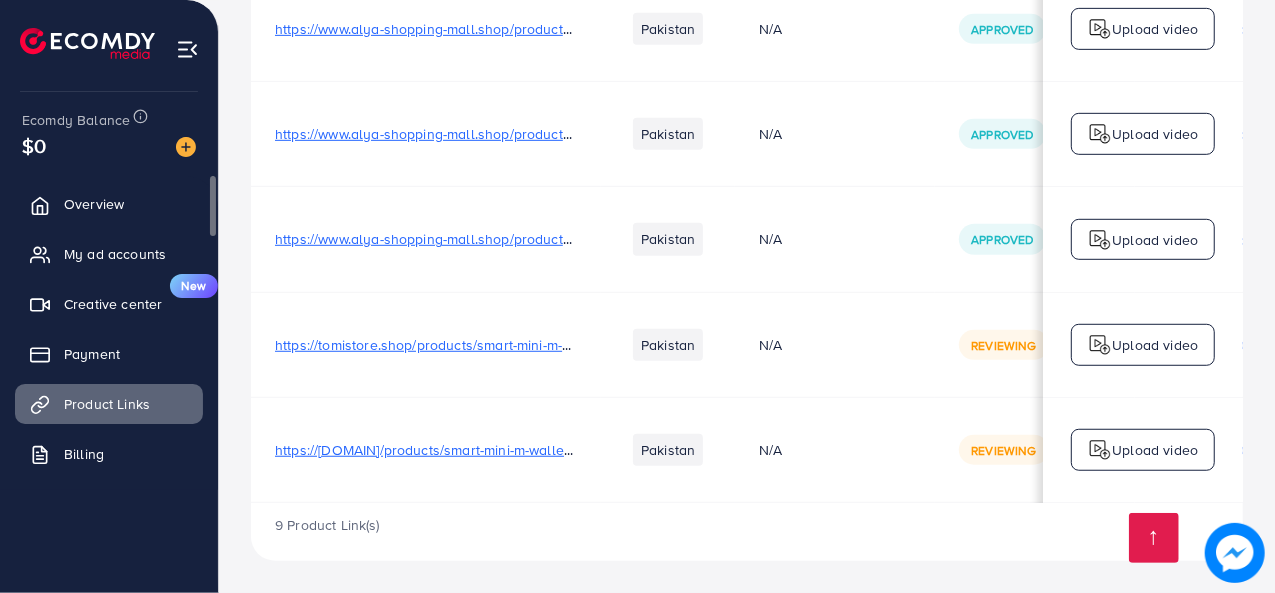 drag, startPoint x: 860, startPoint y: 398, endPoint x: 0, endPoint y: 407, distance: 860.0471 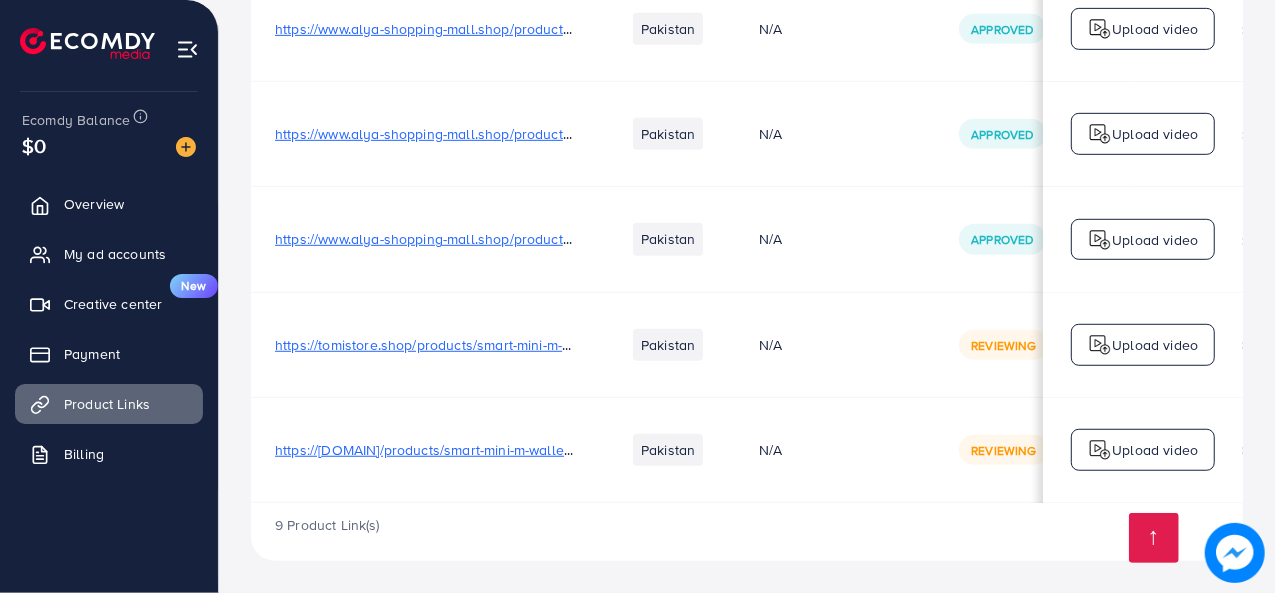 drag, startPoint x: 414, startPoint y: 1, endPoint x: 155, endPoint y: 55, distance: 264.56946 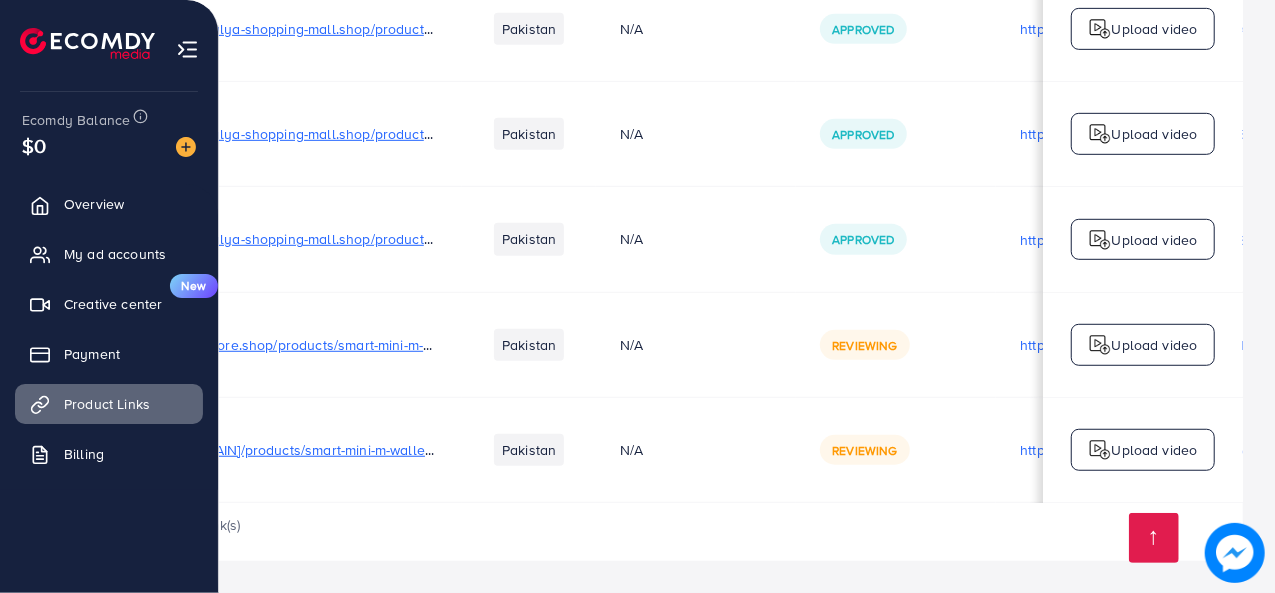 click at bounding box center (187, 49) 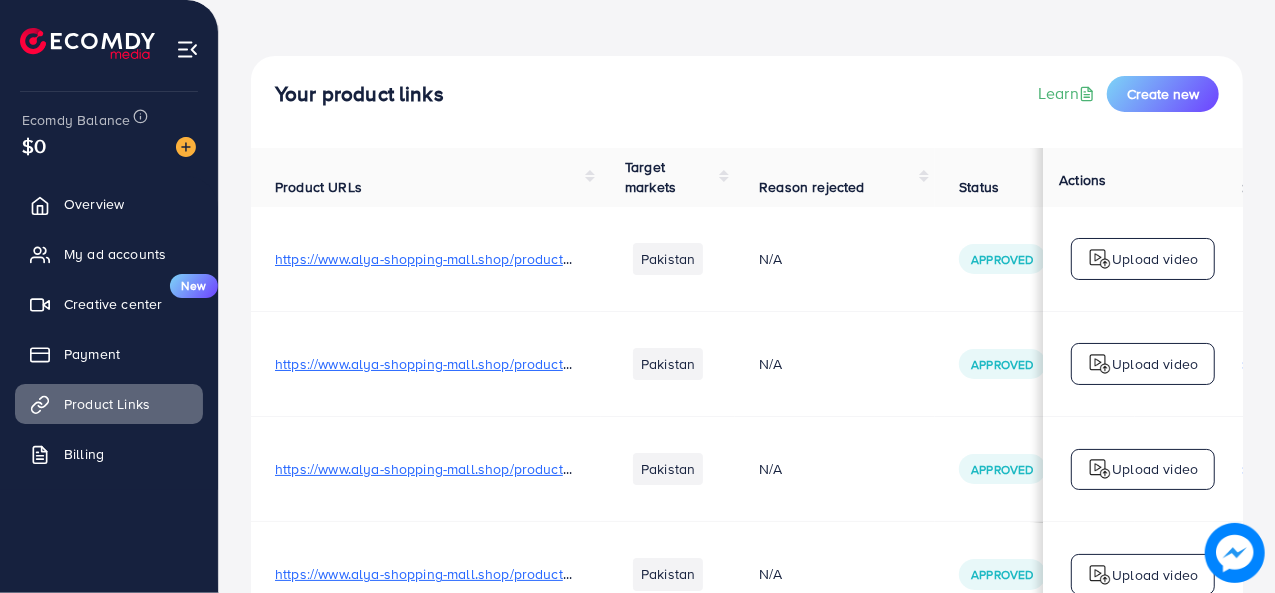 scroll, scrollTop: 0, scrollLeft: 0, axis: both 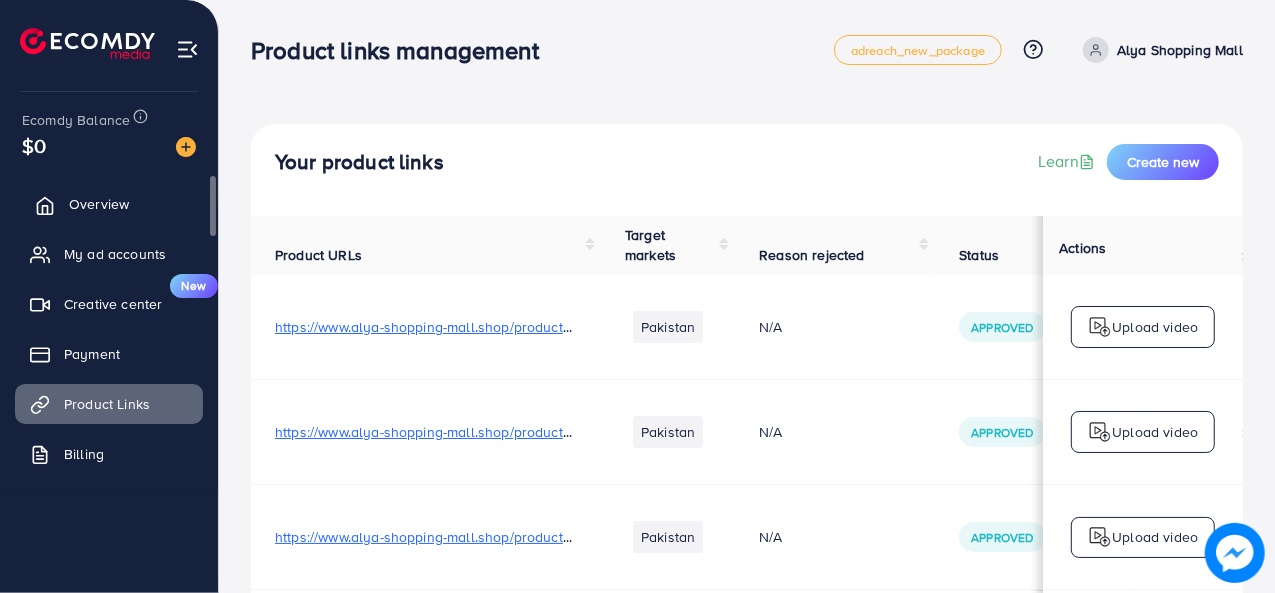 click on "Overview" at bounding box center (99, 204) 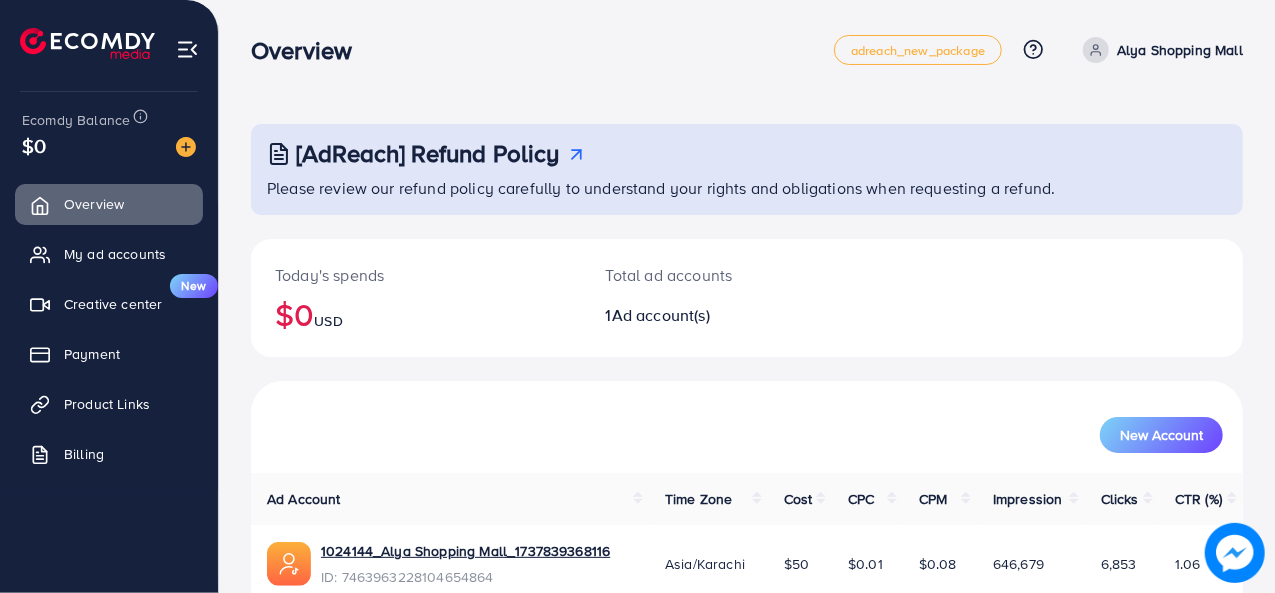 click 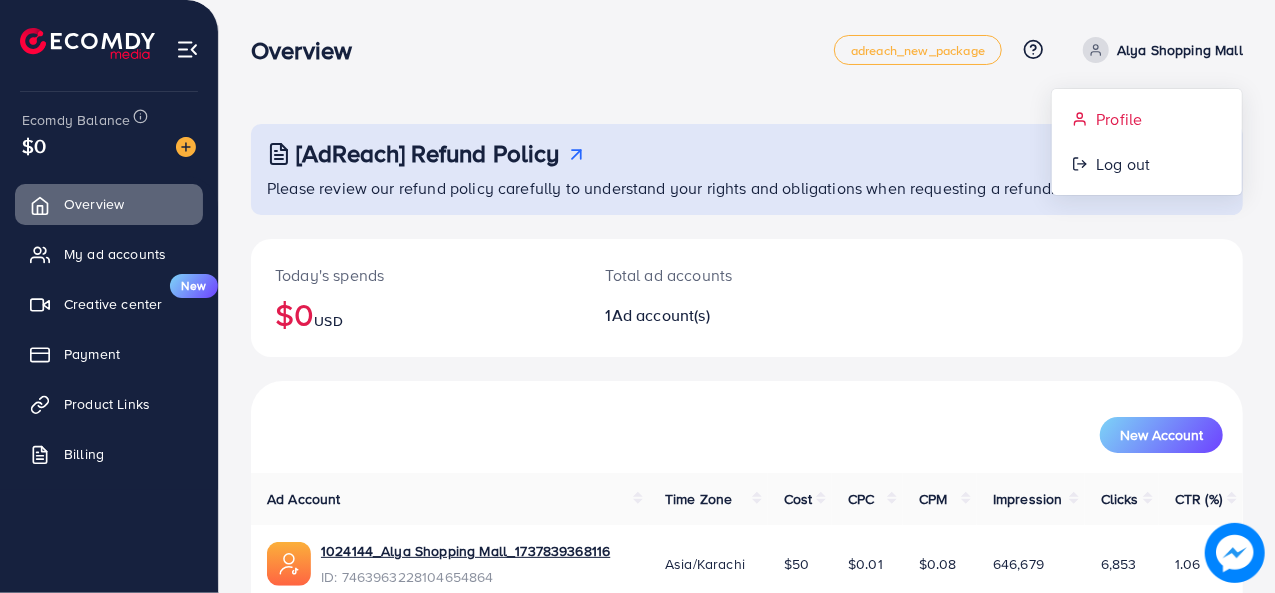 click on "Profile" at bounding box center (1119, 119) 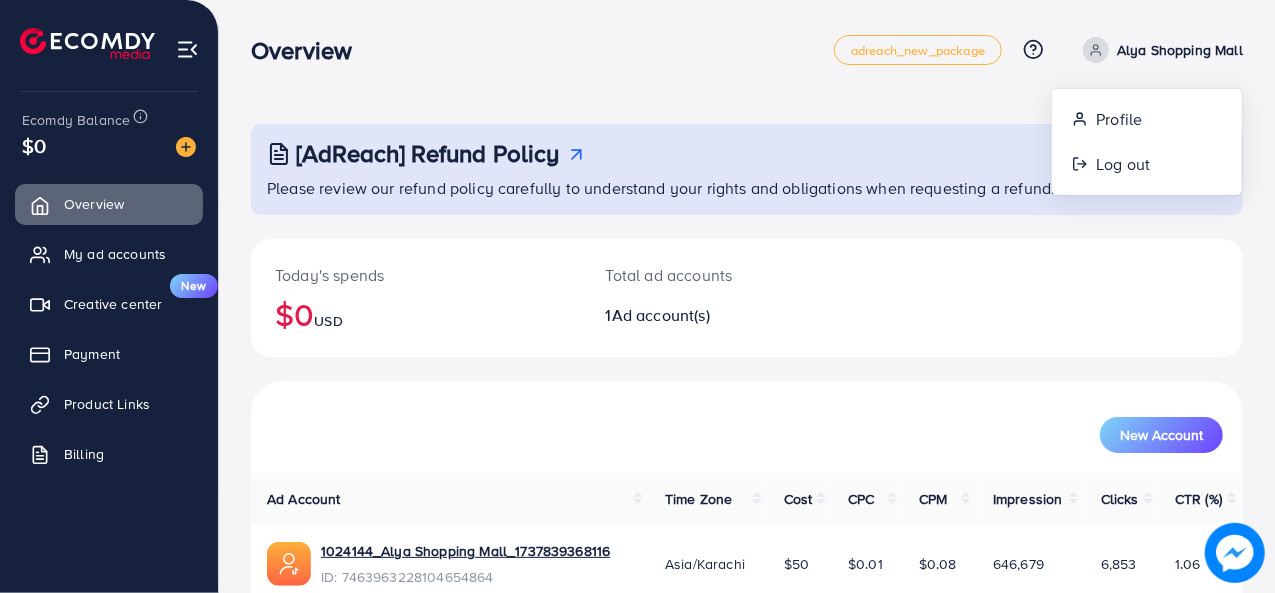 select on "********" 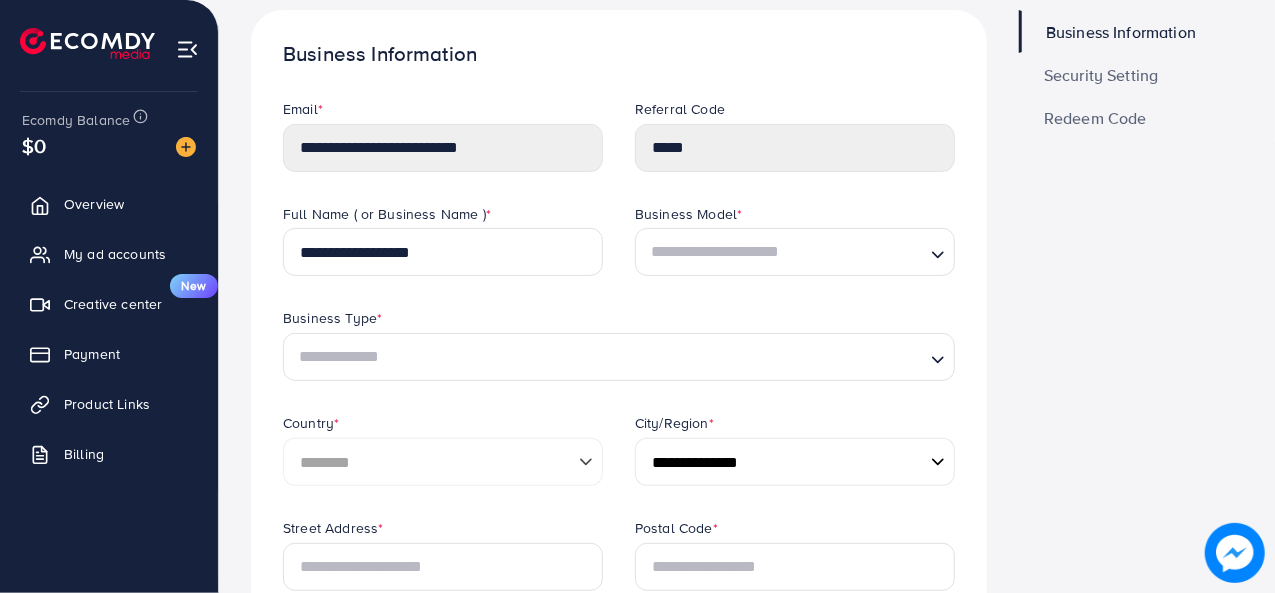 scroll, scrollTop: 0, scrollLeft: 0, axis: both 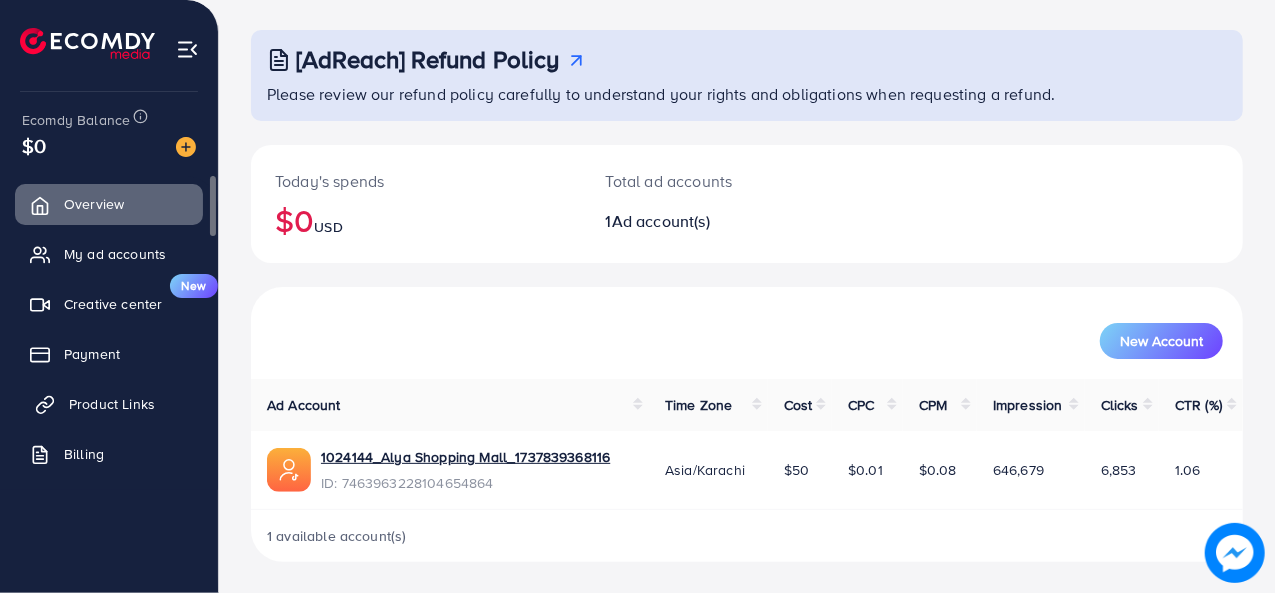 click on "Product Links" at bounding box center [112, 404] 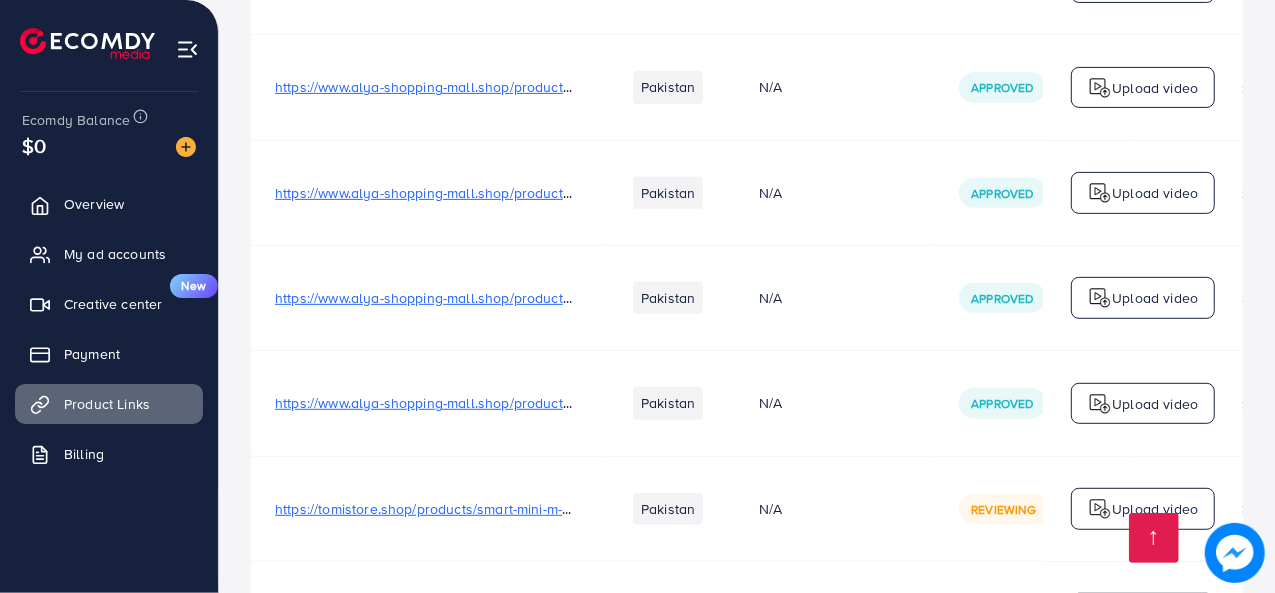 scroll, scrollTop: 720, scrollLeft: 0, axis: vertical 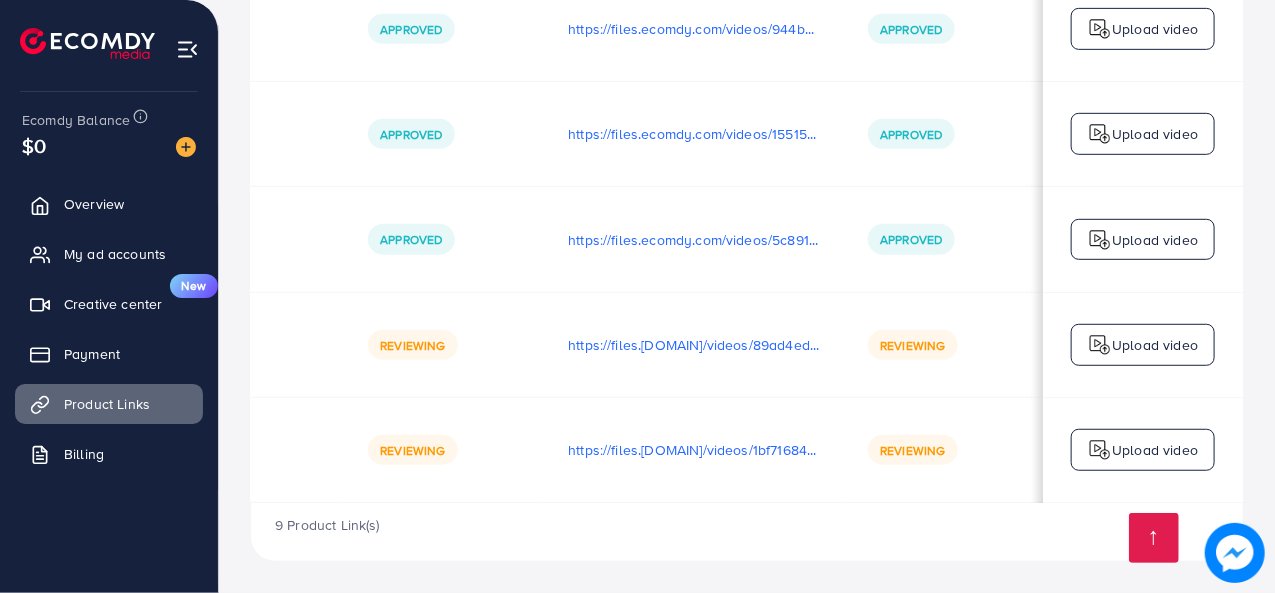 drag, startPoint x: 795, startPoint y: 436, endPoint x: 1268, endPoint y: 409, distance: 473.77 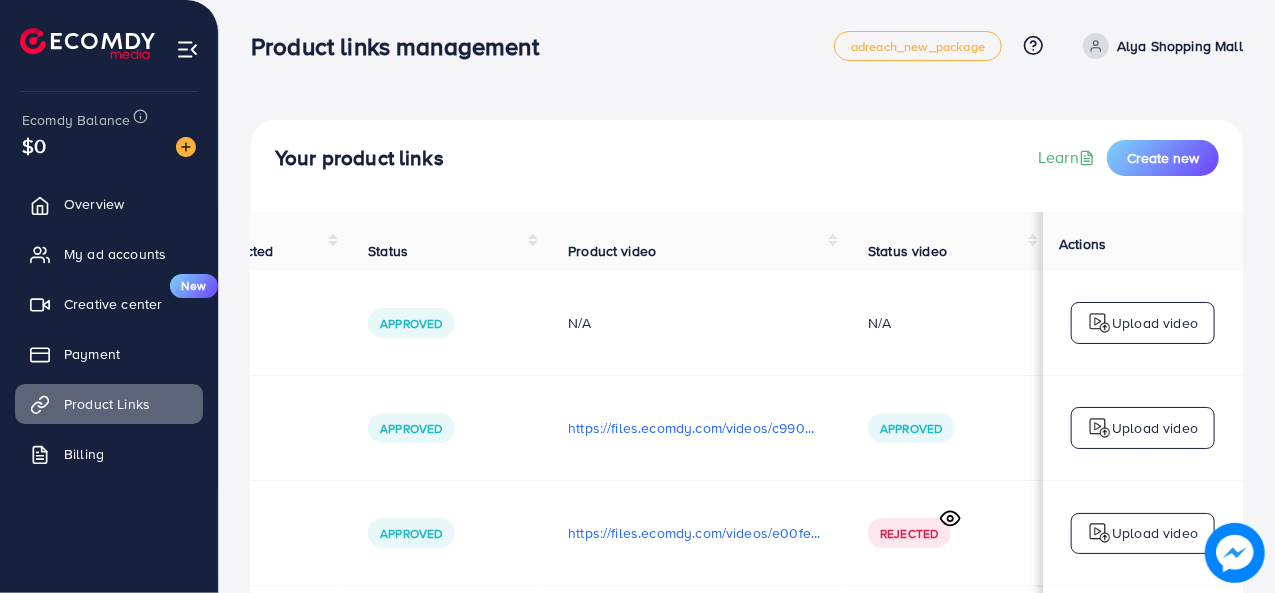 scroll, scrollTop: 0, scrollLeft: 0, axis: both 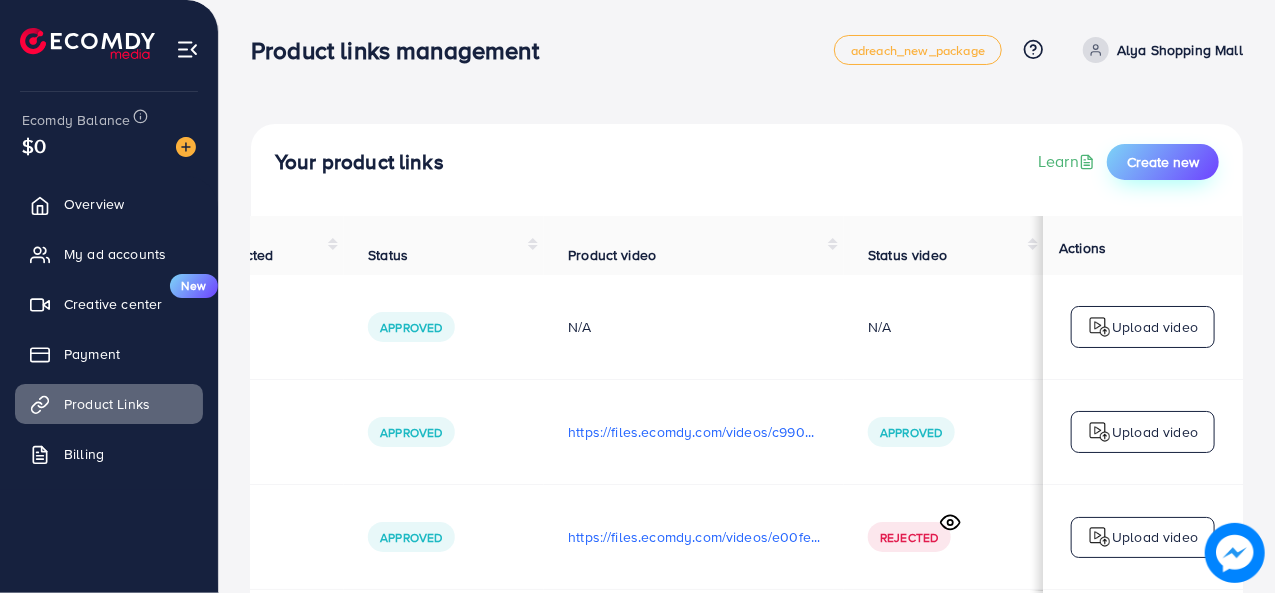 click on "Create new" at bounding box center (1163, 162) 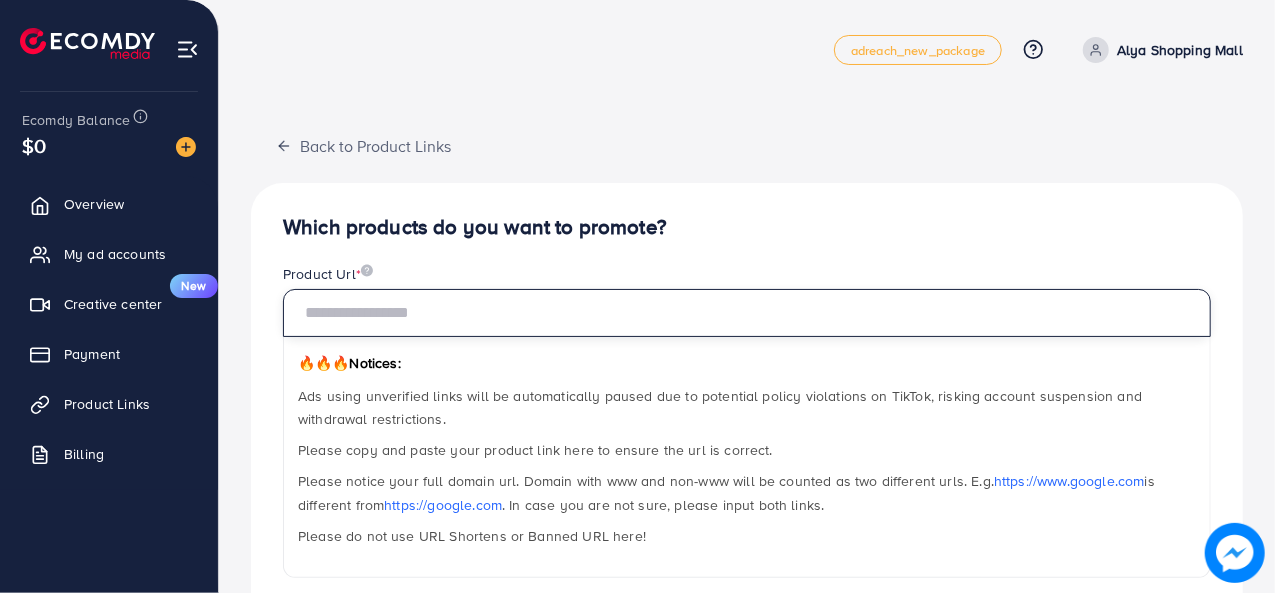 click at bounding box center (747, 313) 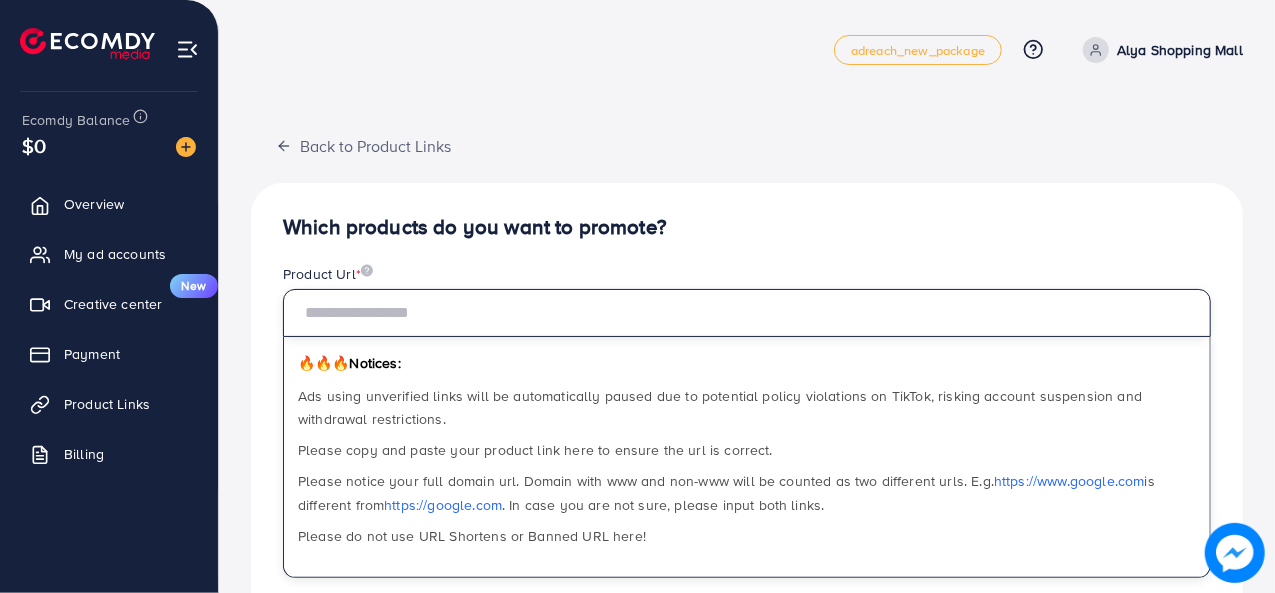 paste on "**********" 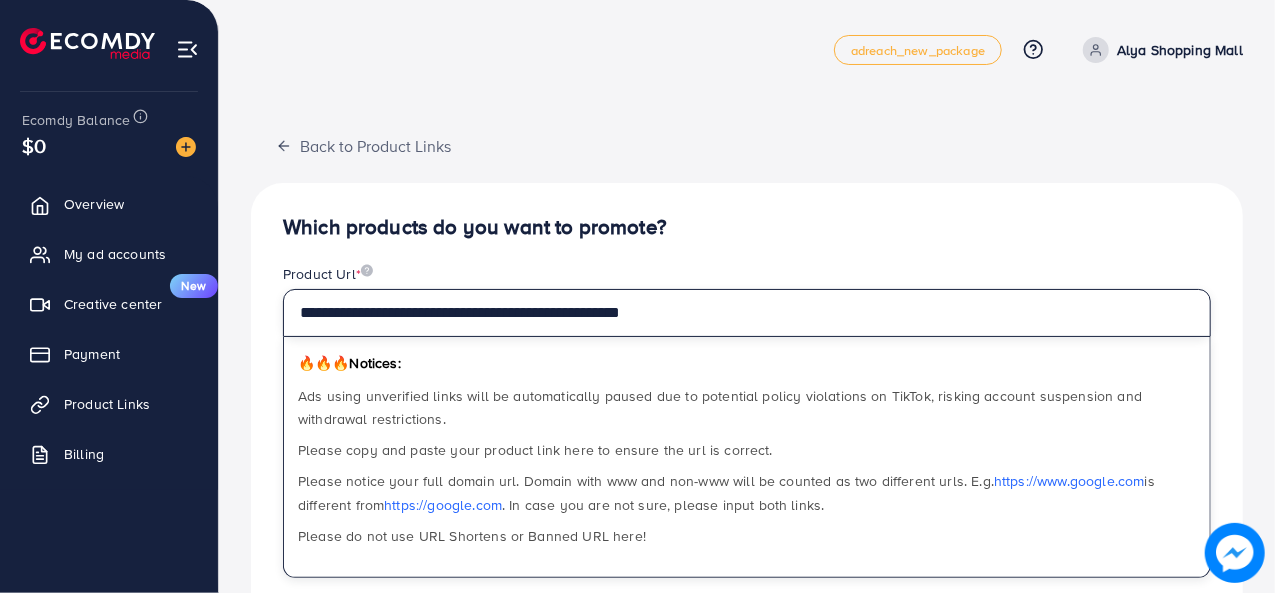 type on "**********" 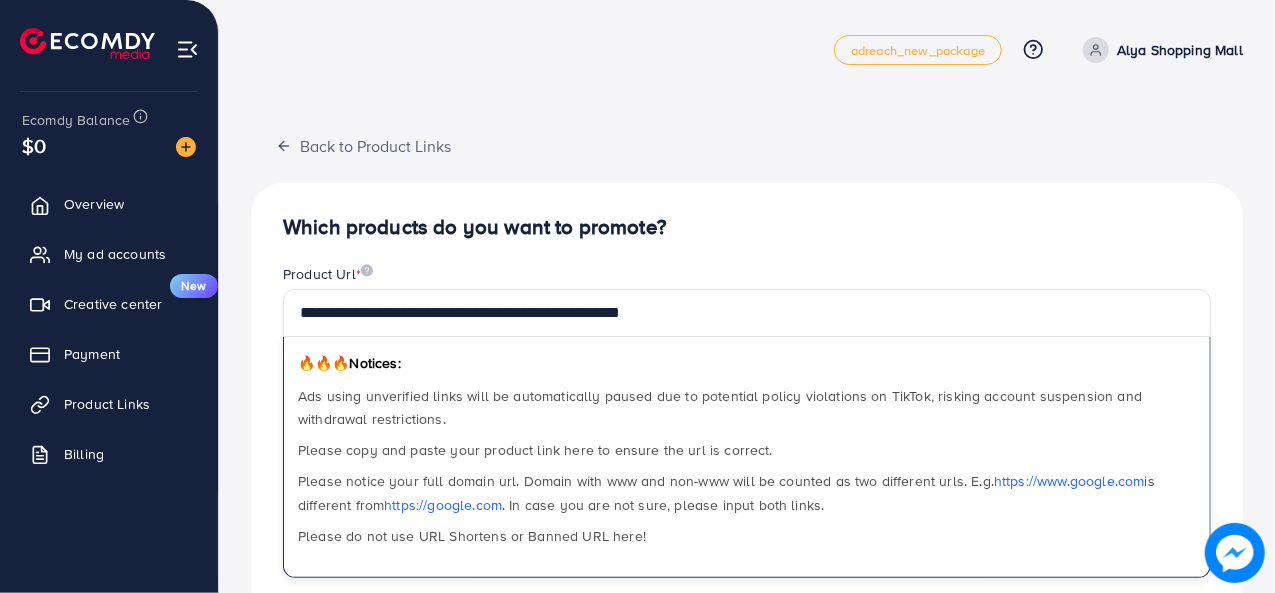 click on "**********" at bounding box center [747, 638] 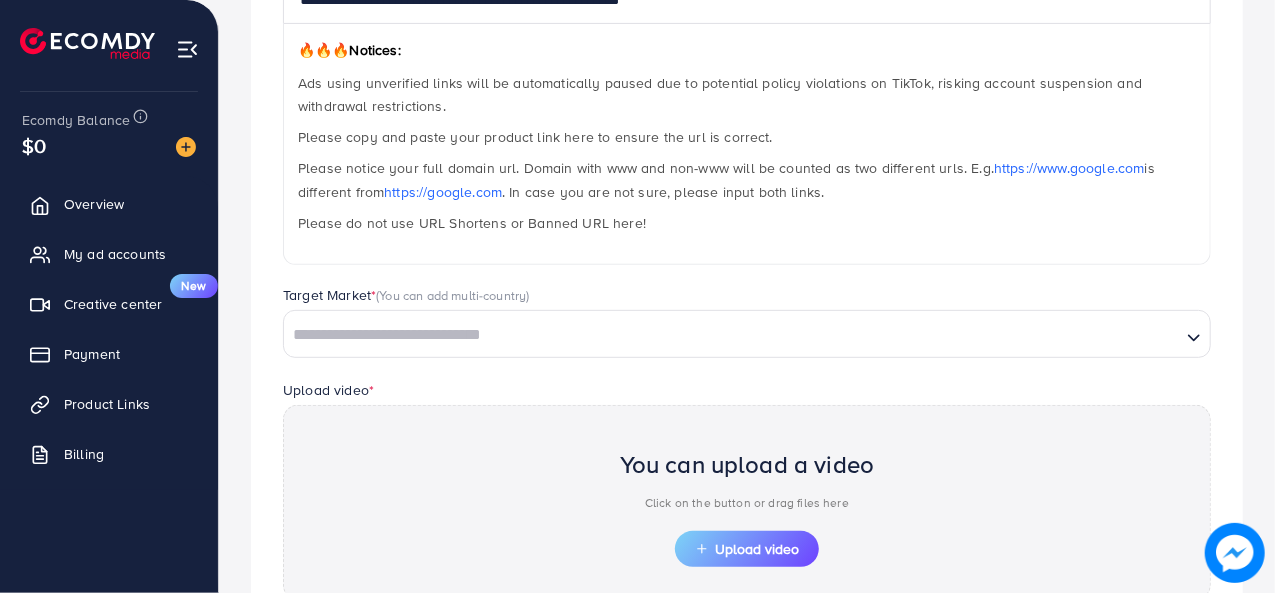 scroll, scrollTop: 500, scrollLeft: 0, axis: vertical 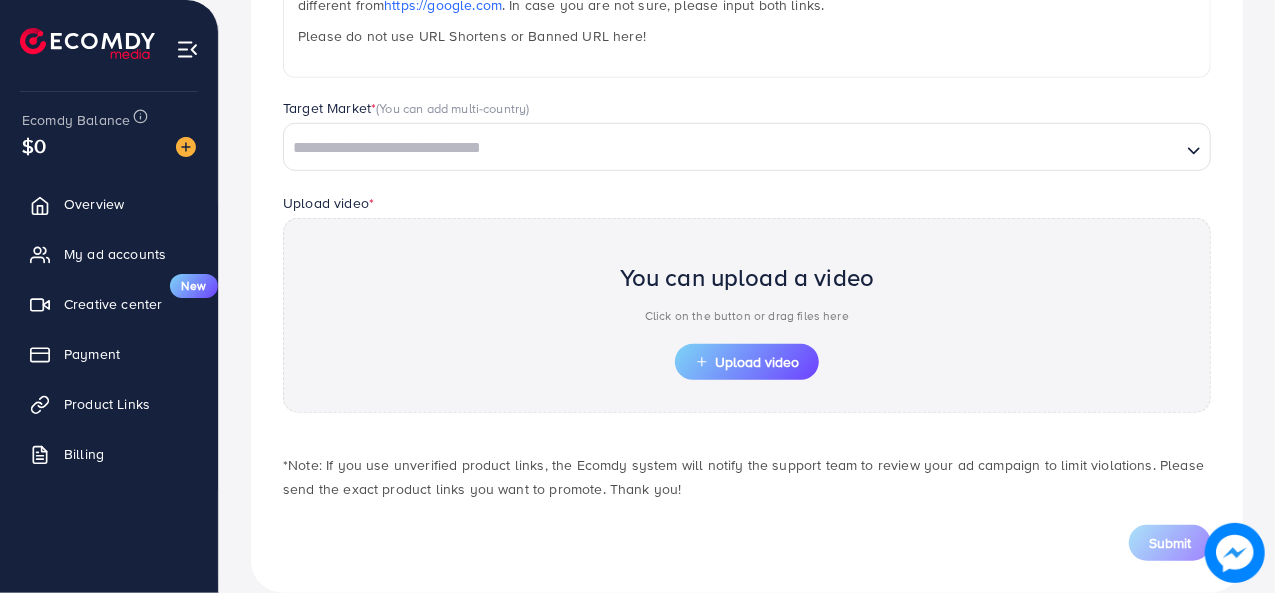 click at bounding box center [732, 148] 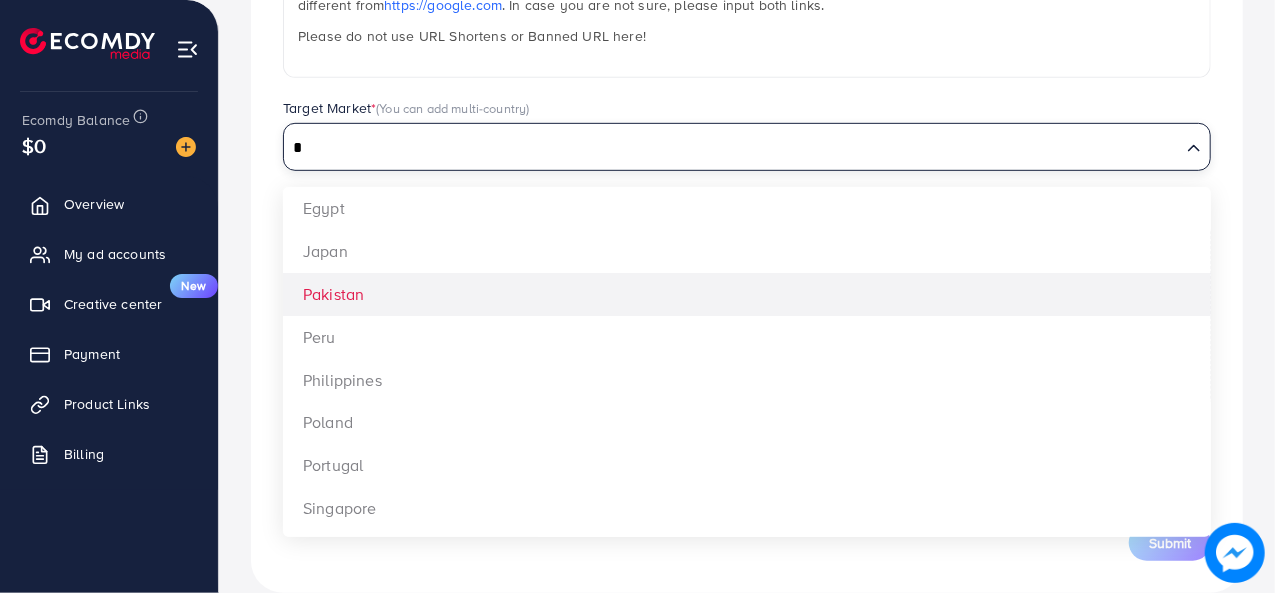 type on "*" 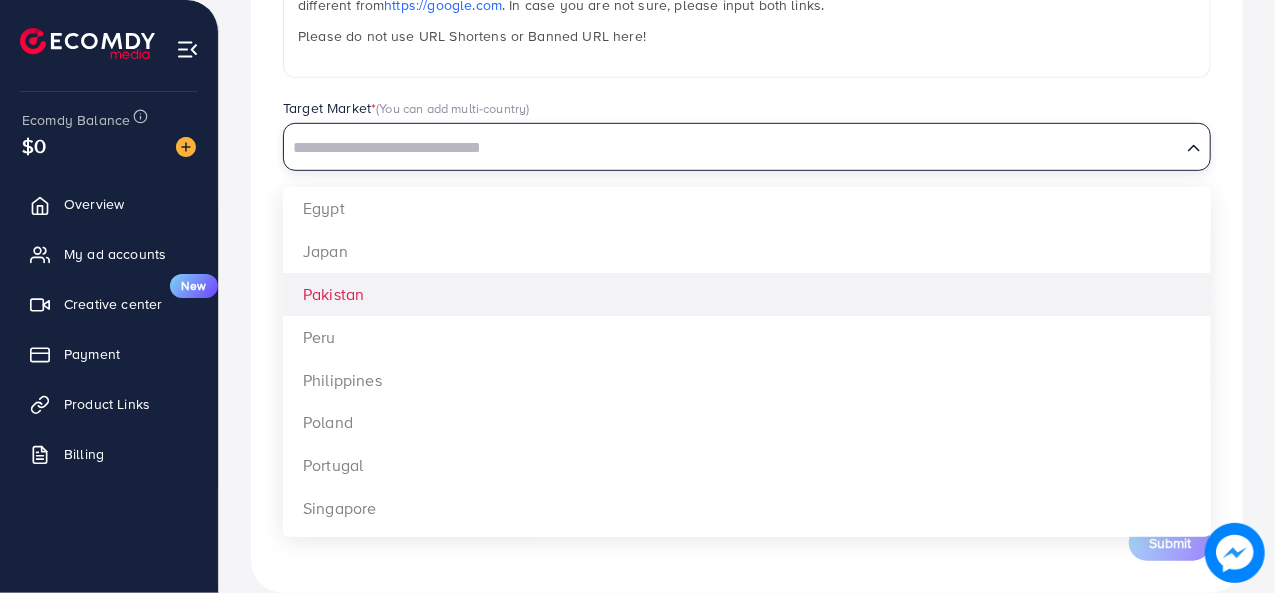 click on "**********" at bounding box center (747, 138) 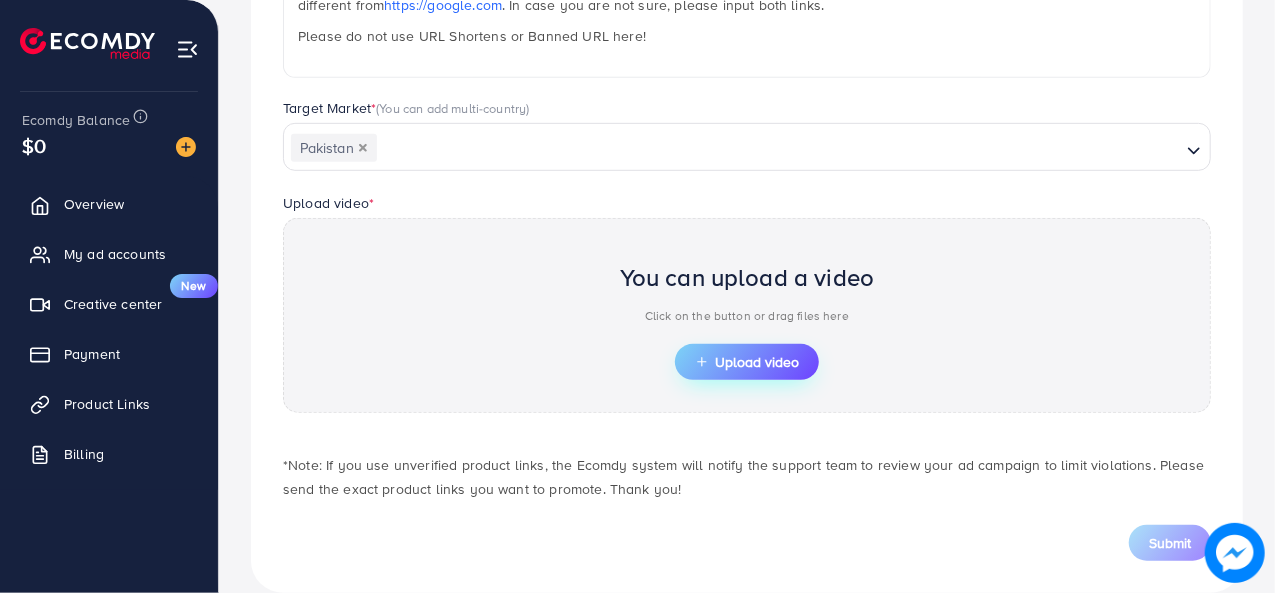 click on "Upload video" at bounding box center [747, 362] 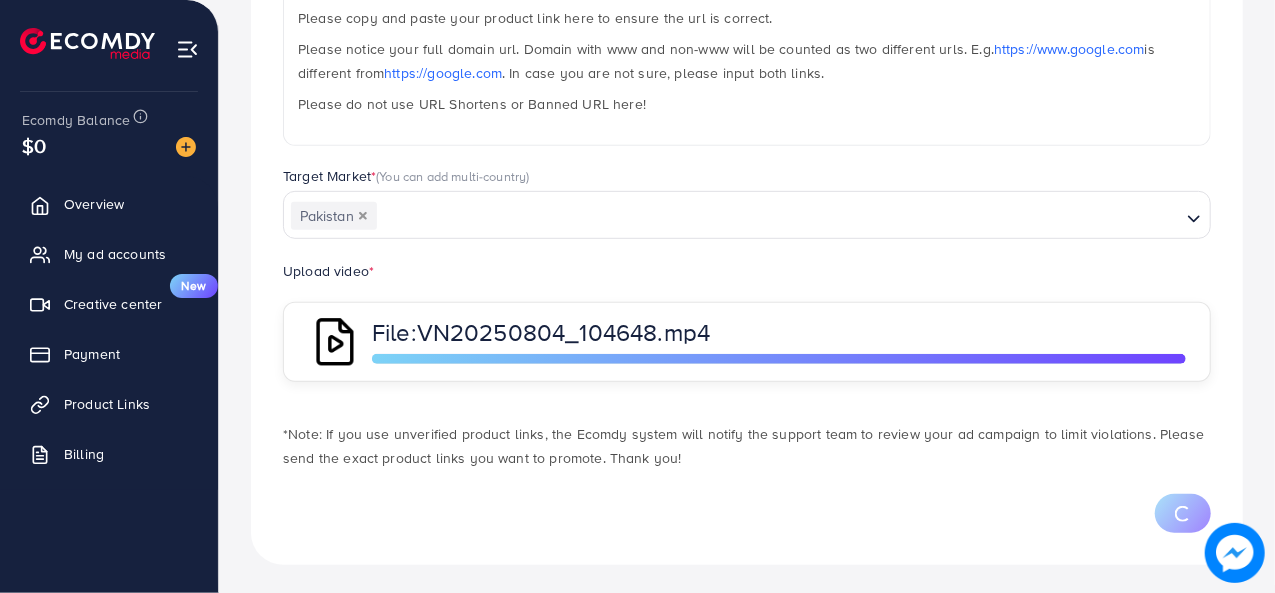 scroll, scrollTop: 500, scrollLeft: 0, axis: vertical 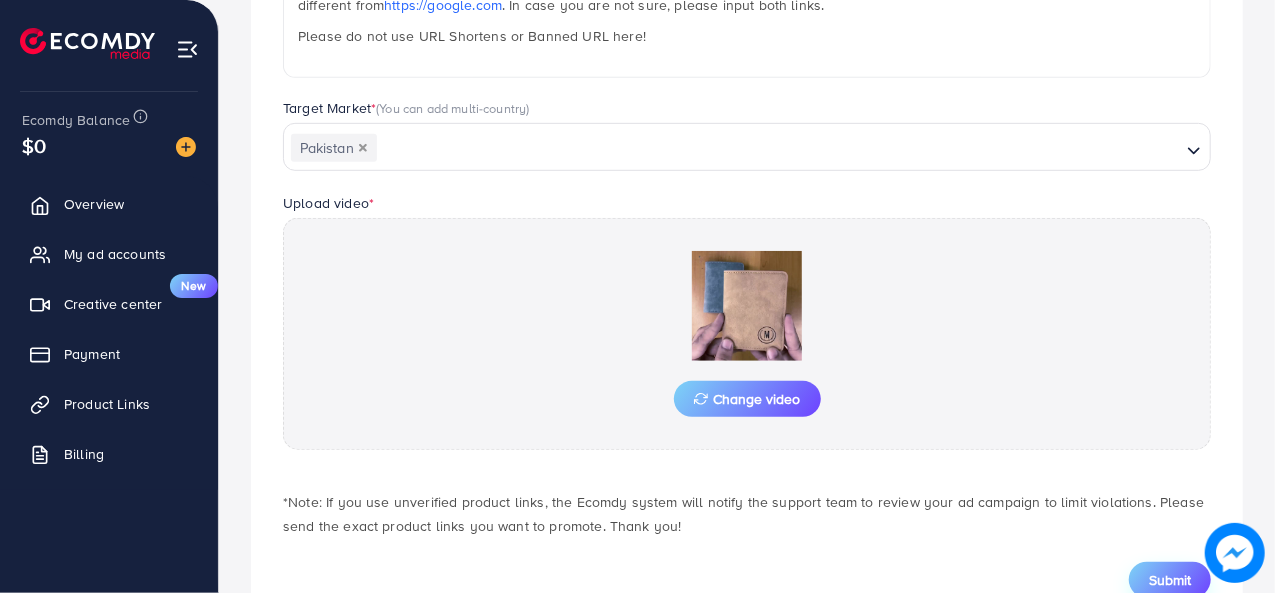 click on "Submit" at bounding box center [1170, 580] 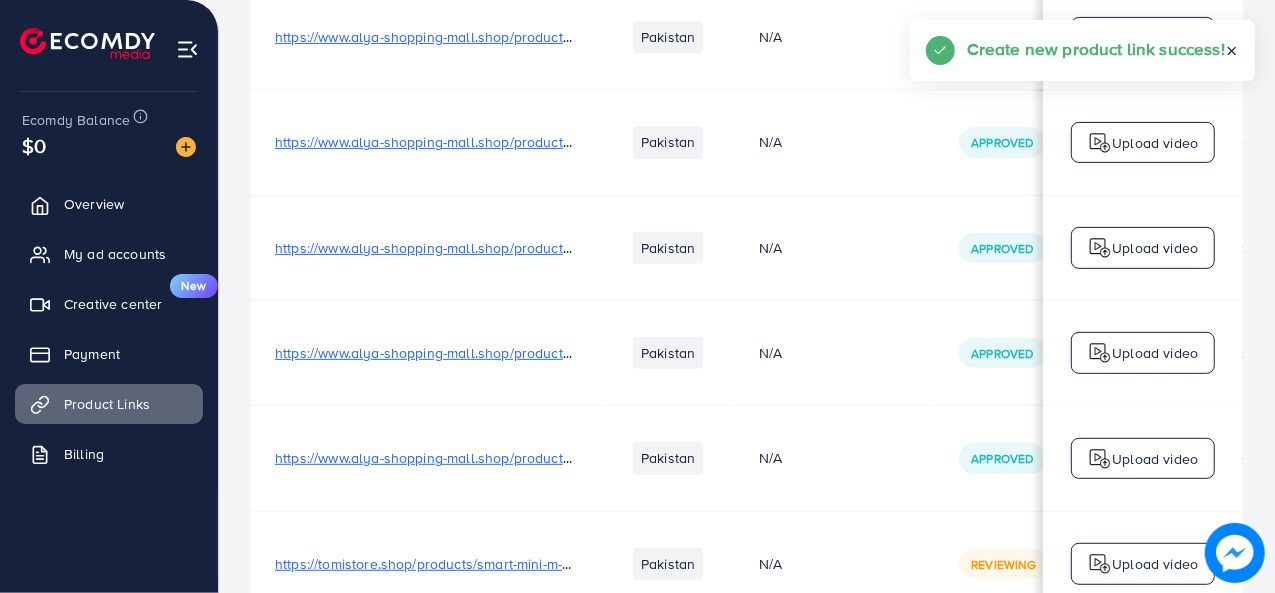 scroll, scrollTop: 0, scrollLeft: 0, axis: both 